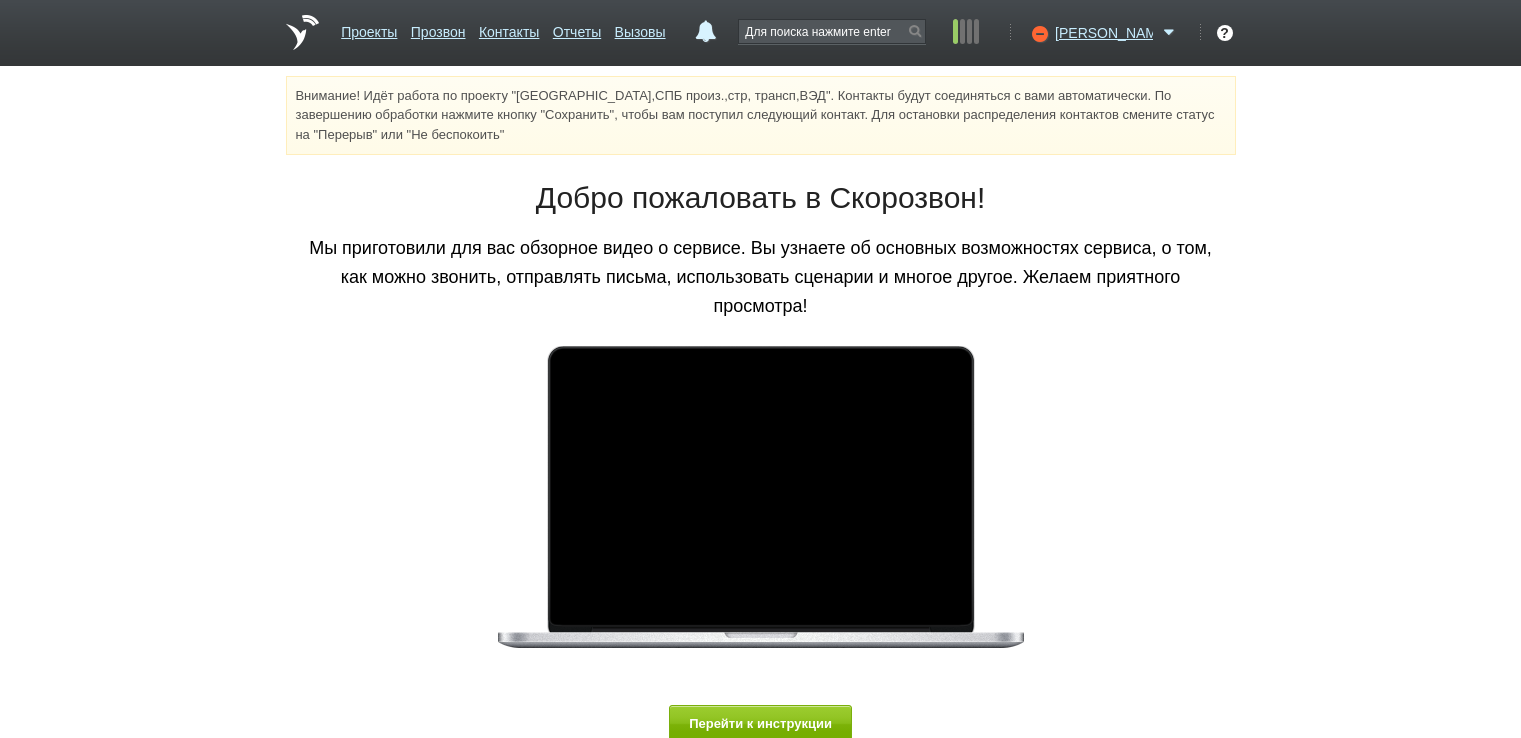 scroll, scrollTop: 0, scrollLeft: 0, axis: both 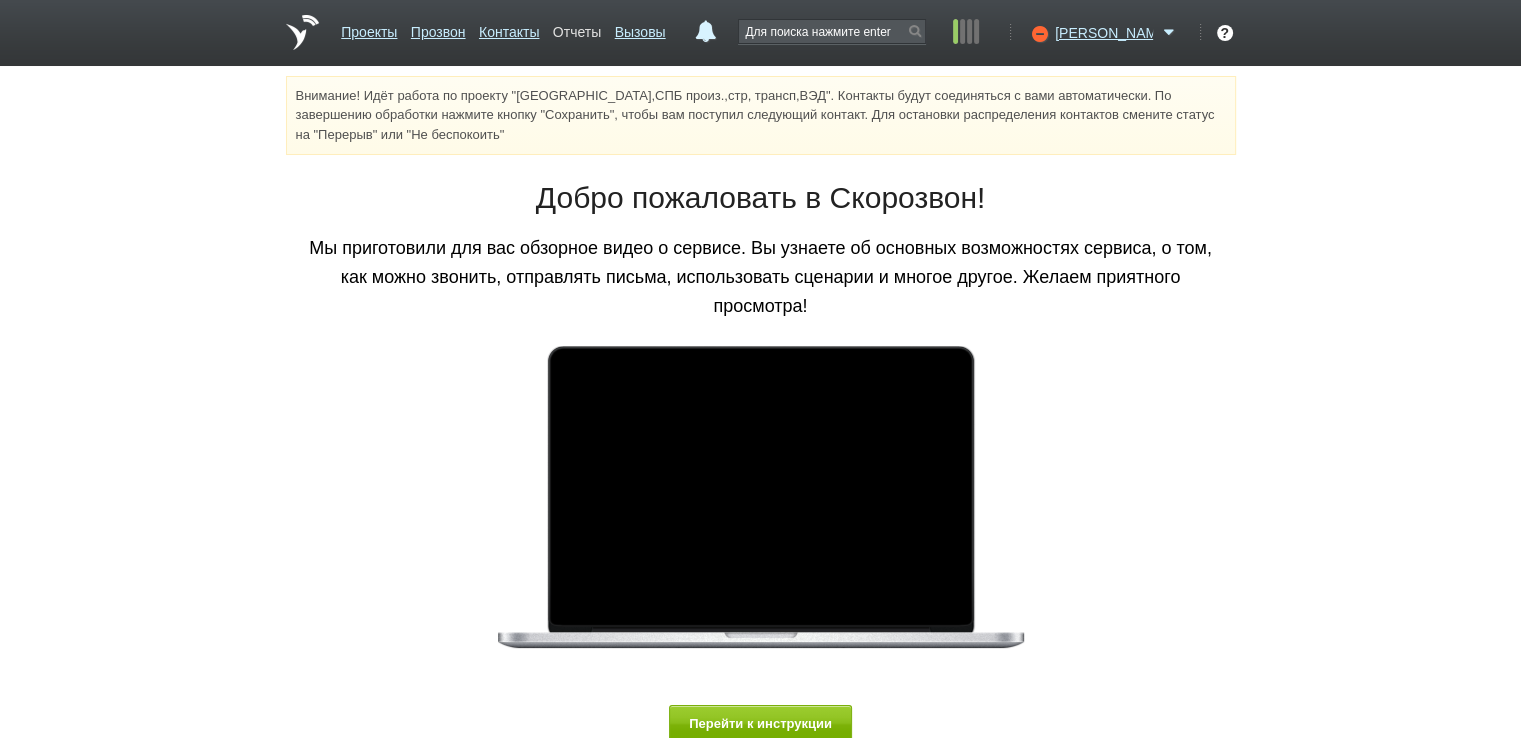 click on "Отчеты" at bounding box center (577, 28) 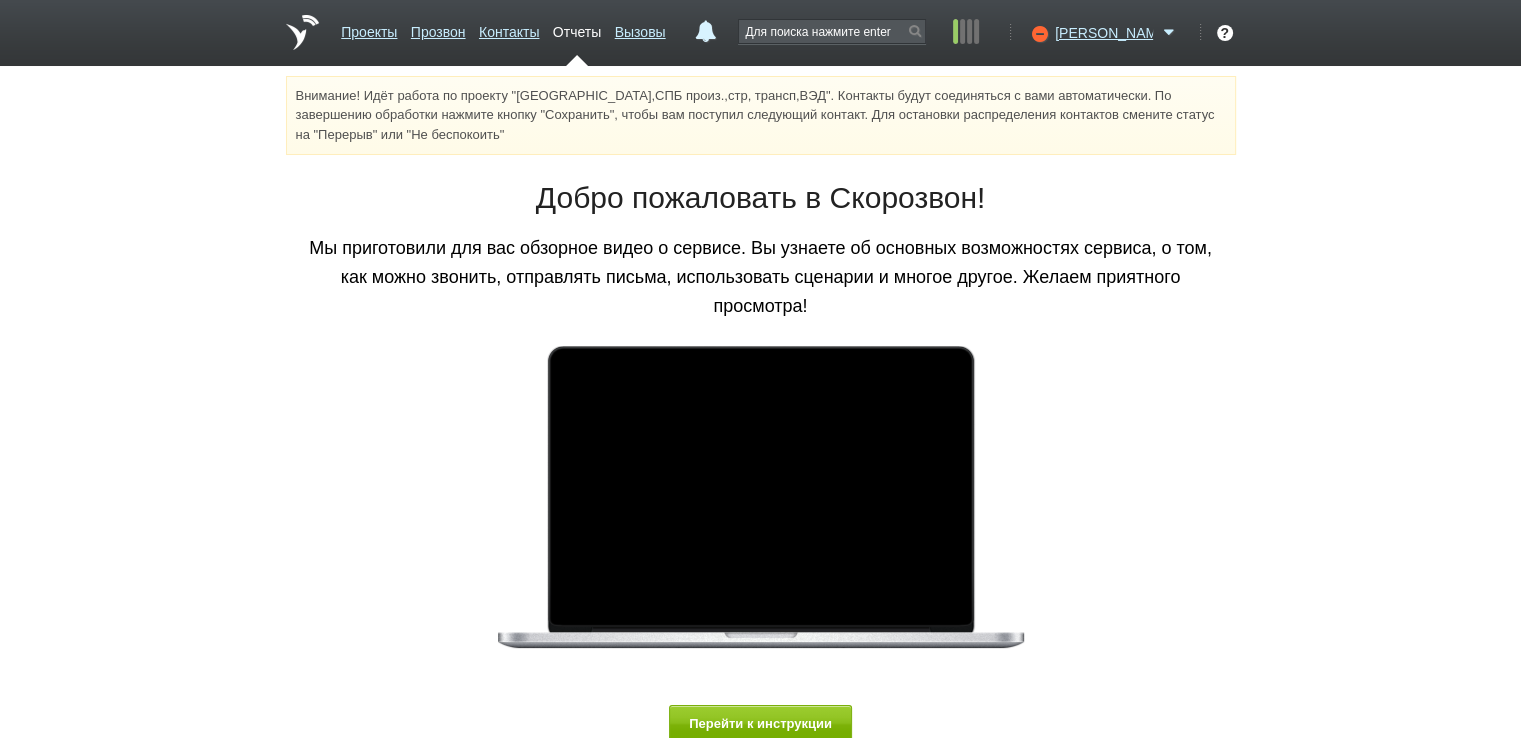 click on "Отчеты" at bounding box center (577, 28) 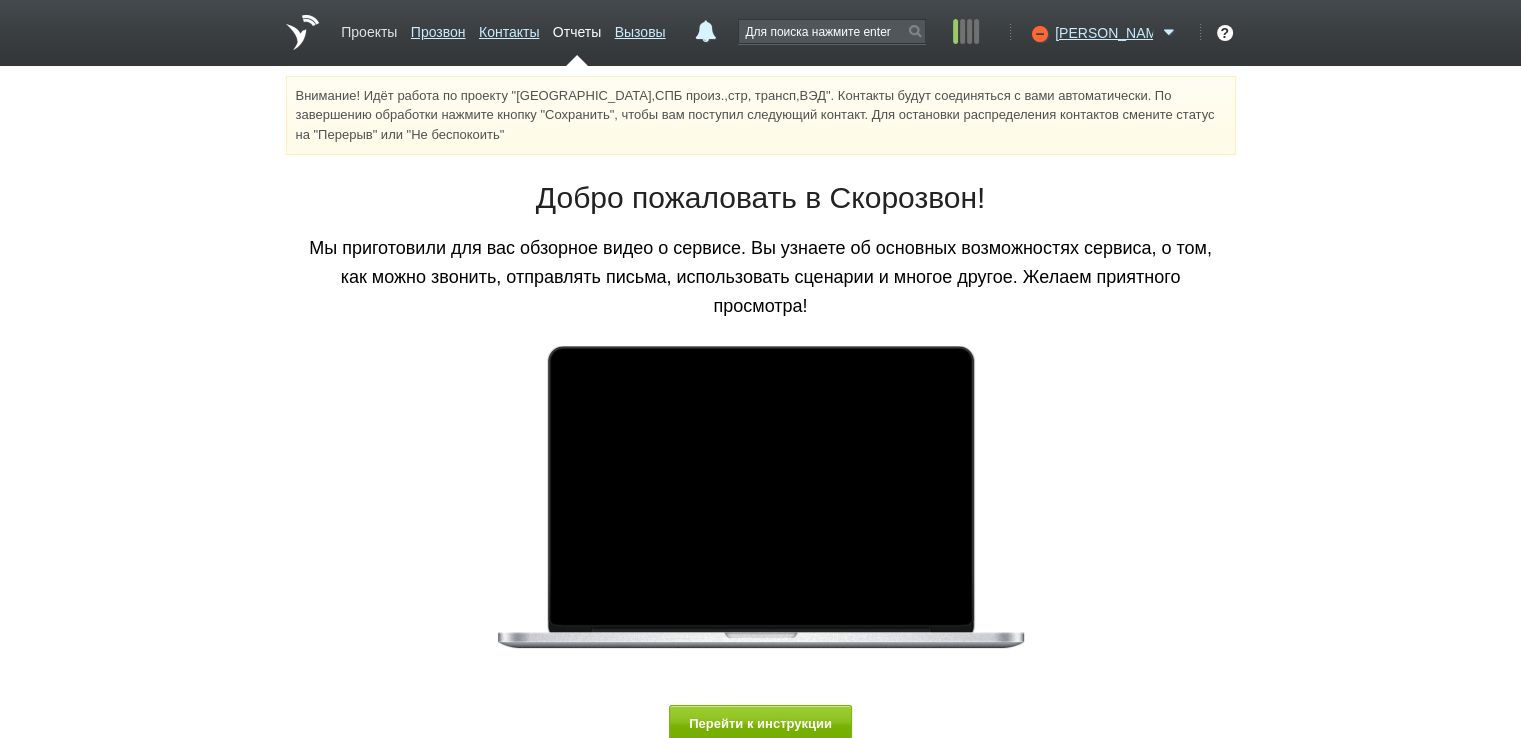 click on "Проекты" at bounding box center (369, 28) 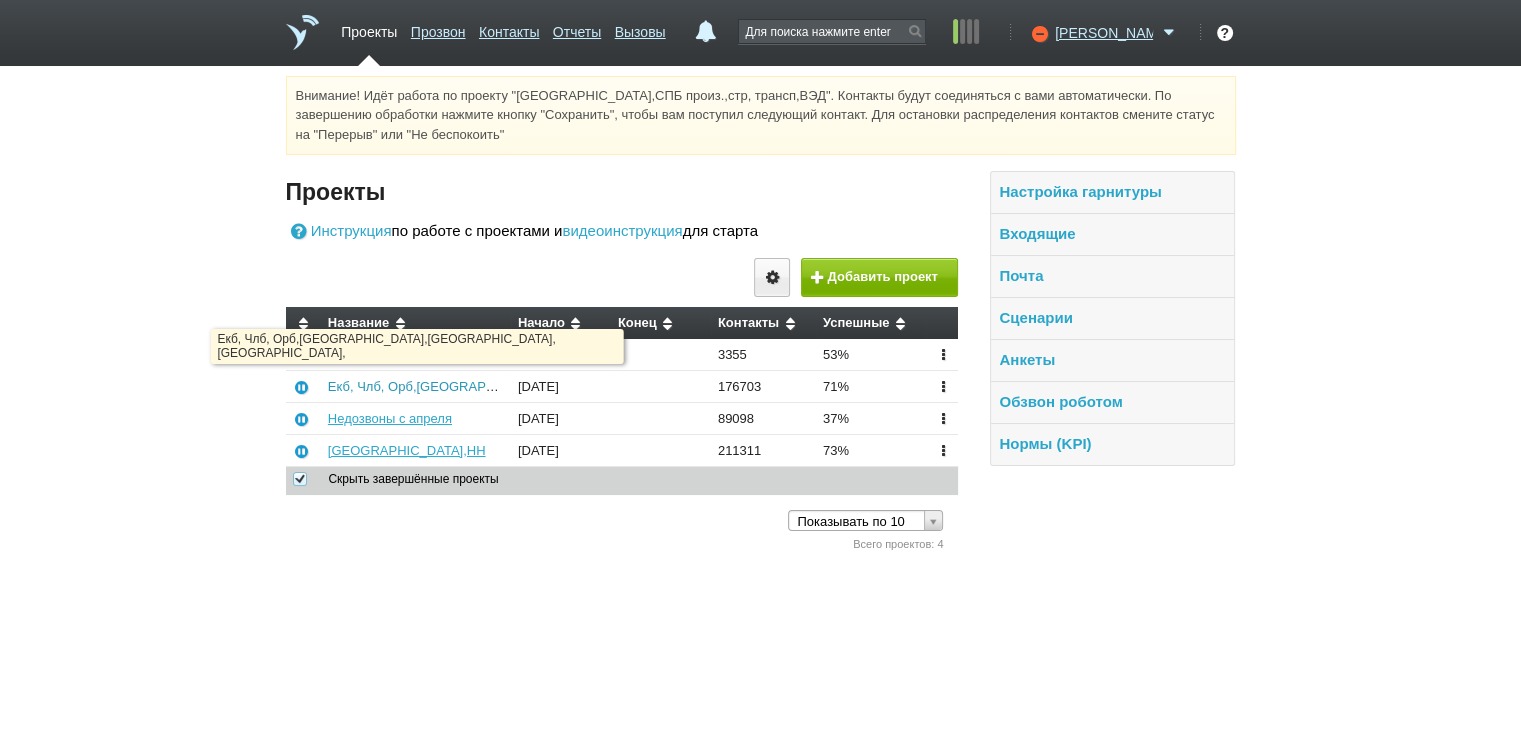 click on "Екб, Члб, Орб,[GEOGRAPHIC_DATA],[GEOGRAPHIC_DATA], [GEOGRAPHIC_DATA]," at bounding box center (582, 386) 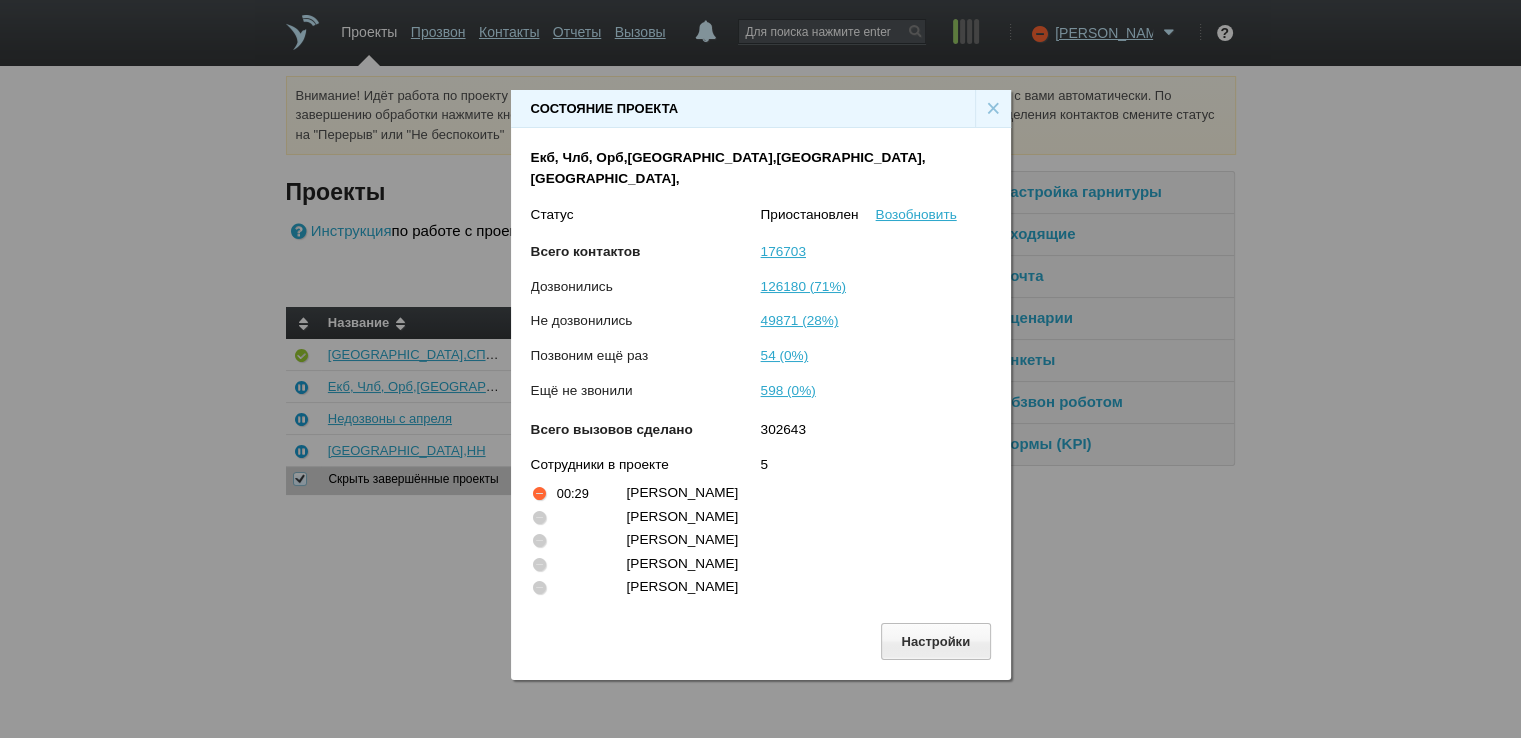 click on "×" at bounding box center (993, 109) 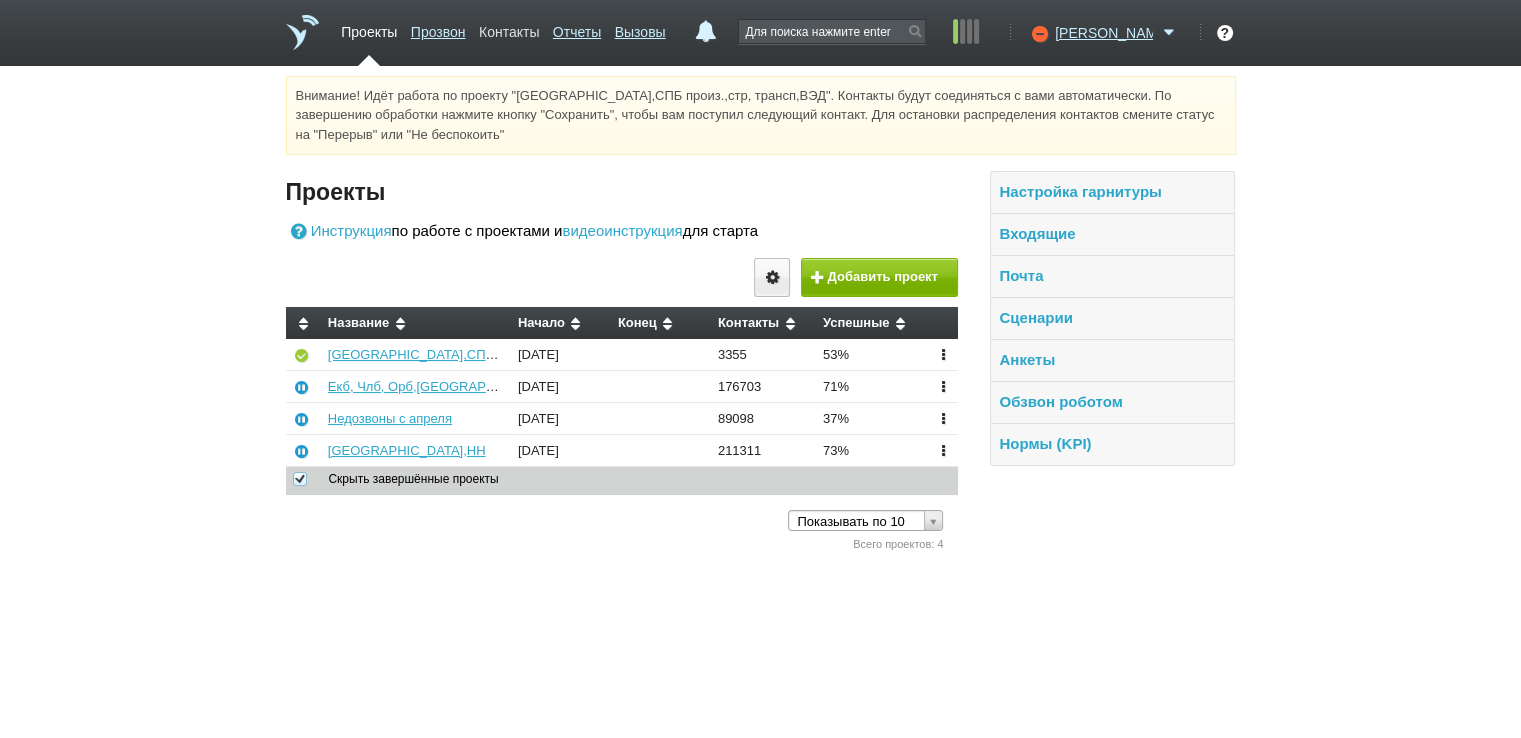 click on "Контакты" at bounding box center (509, 28) 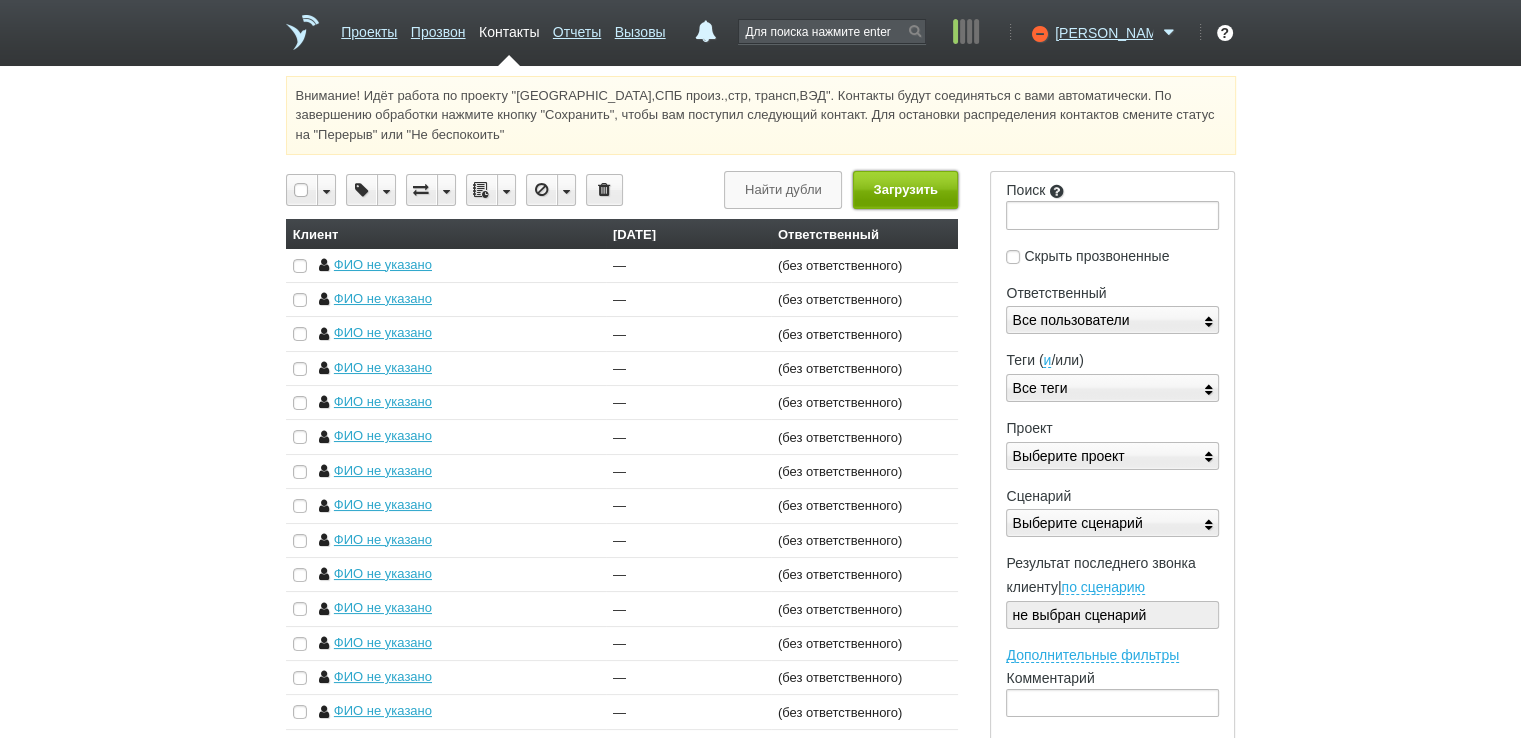 click on "Загрузить" at bounding box center [905, 189] 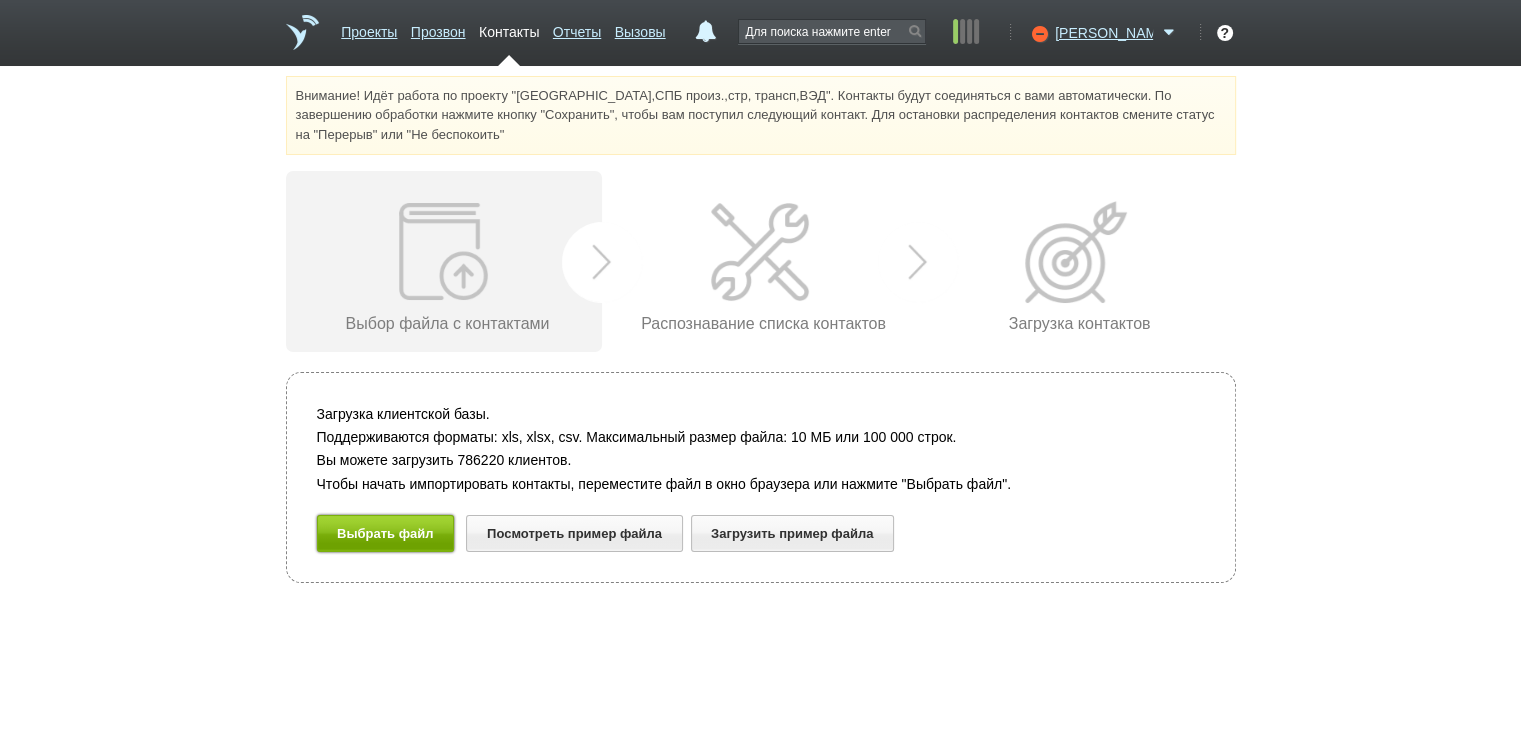 click on "Выбрать файл" at bounding box center (386, 533) 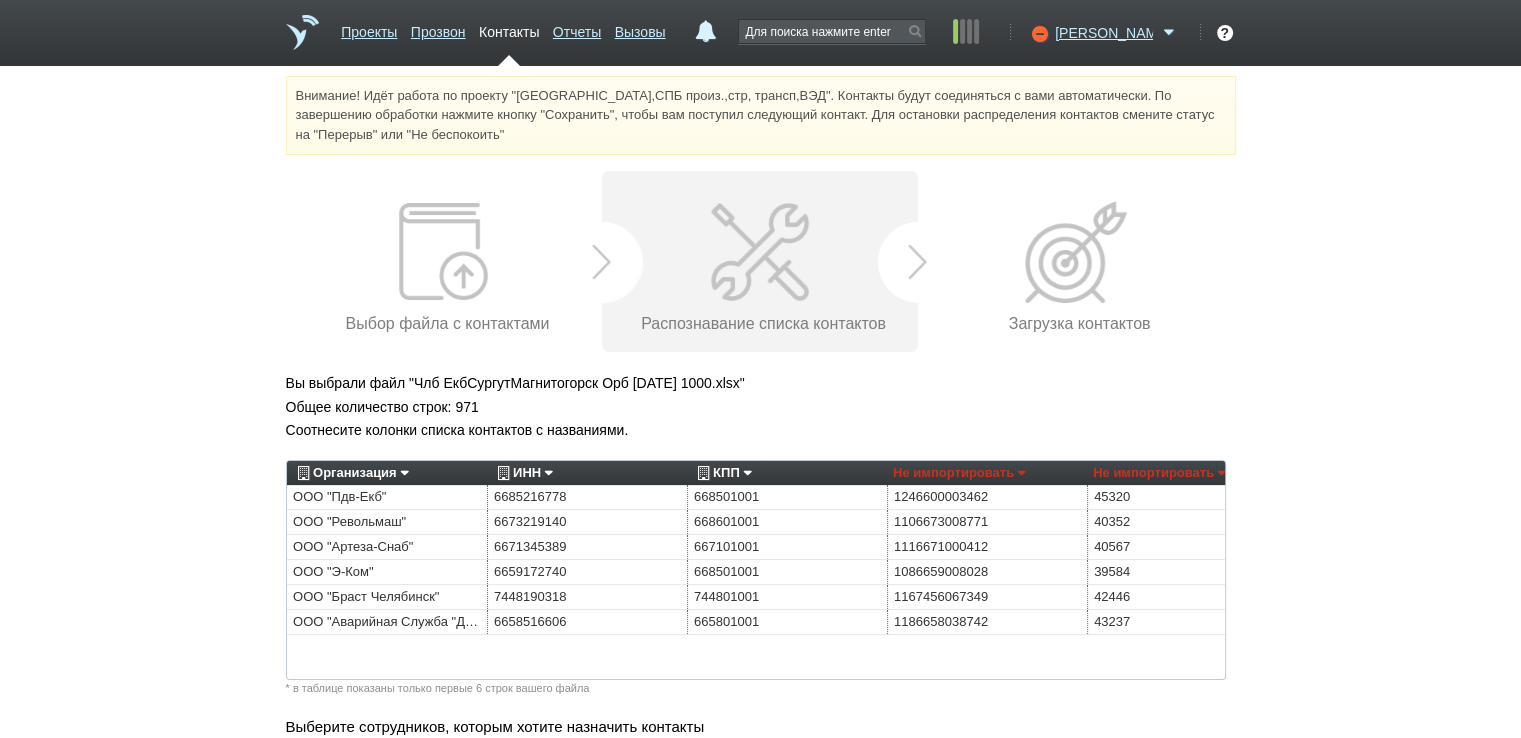 click on "Организация" at bounding box center (350, 473) 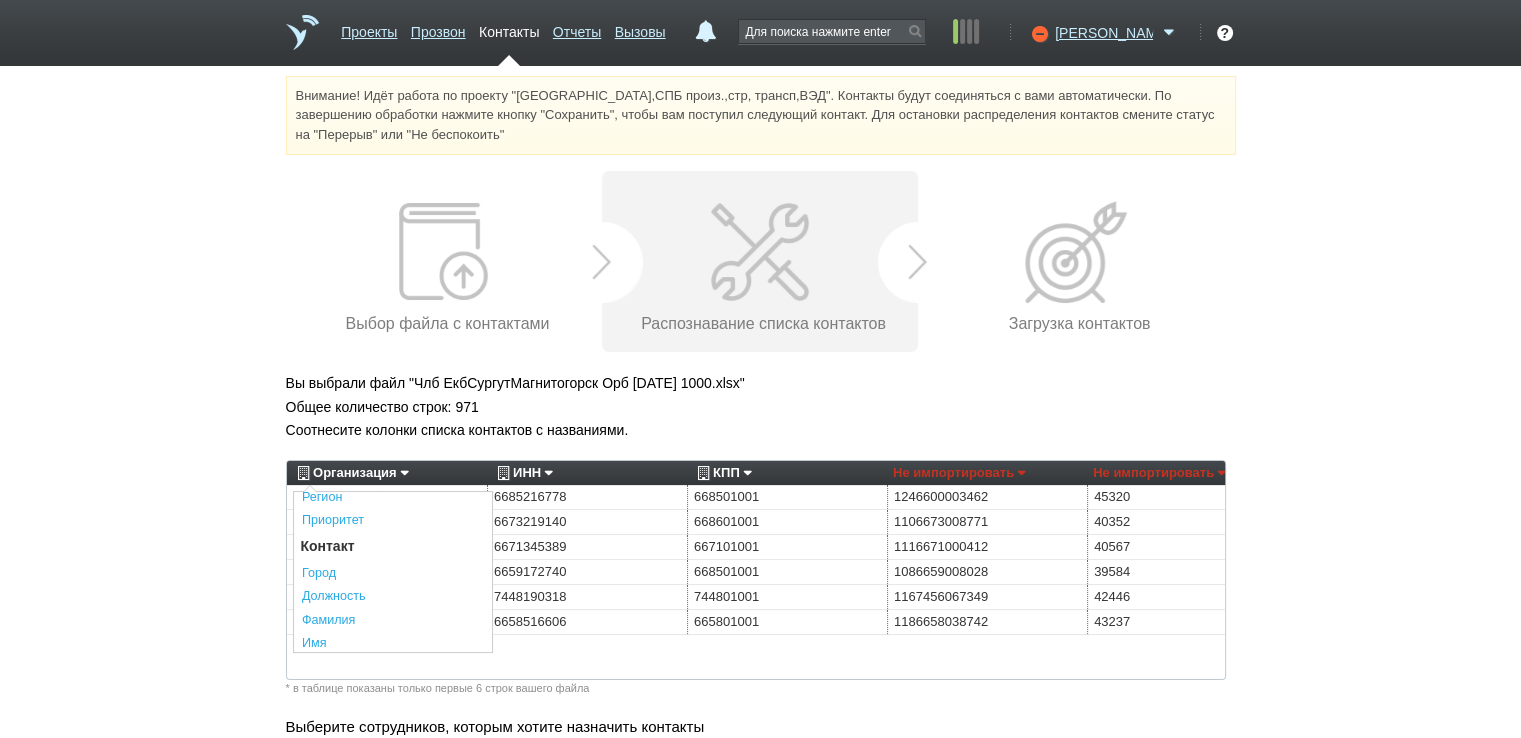 scroll, scrollTop: 400, scrollLeft: 0, axis: vertical 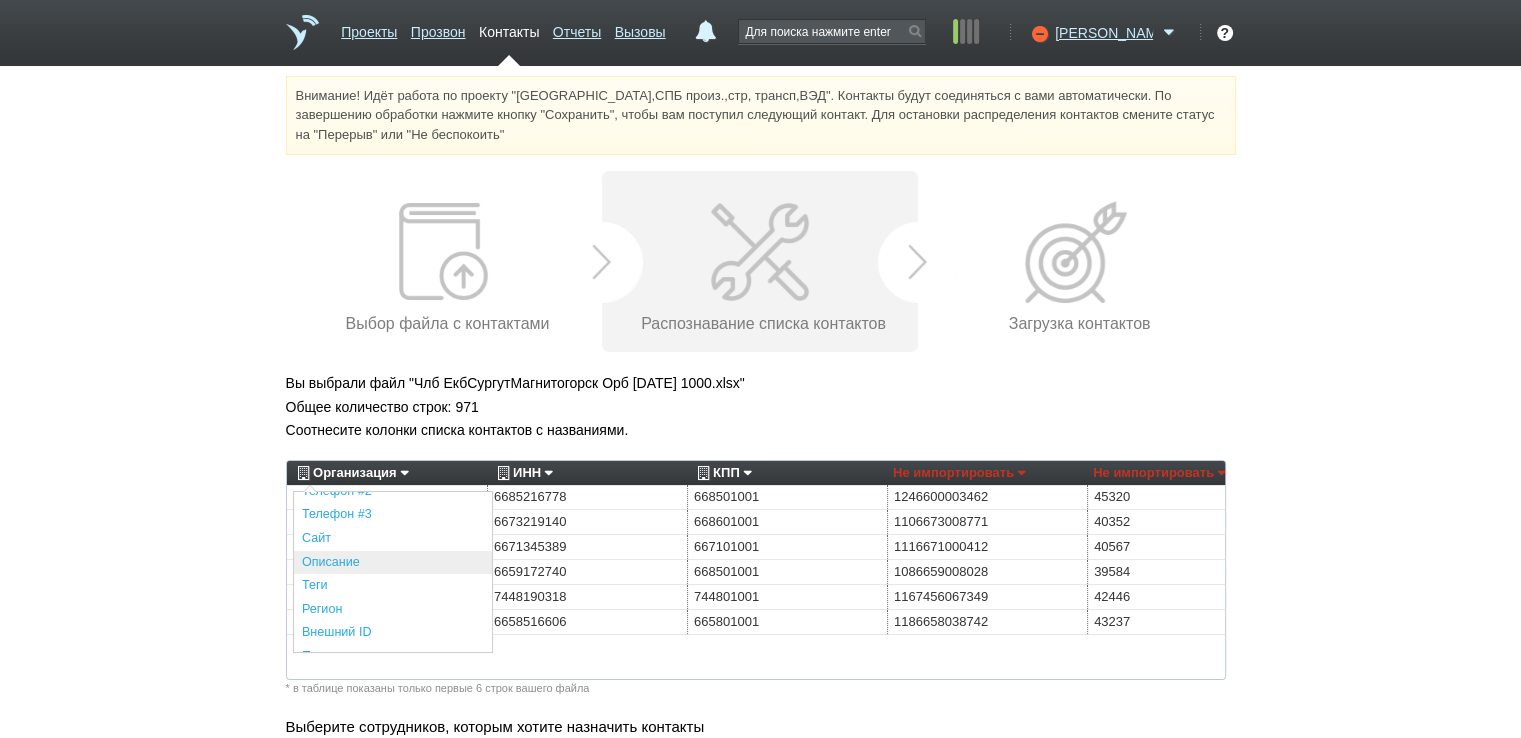 click on "Описание" at bounding box center (393, 563) 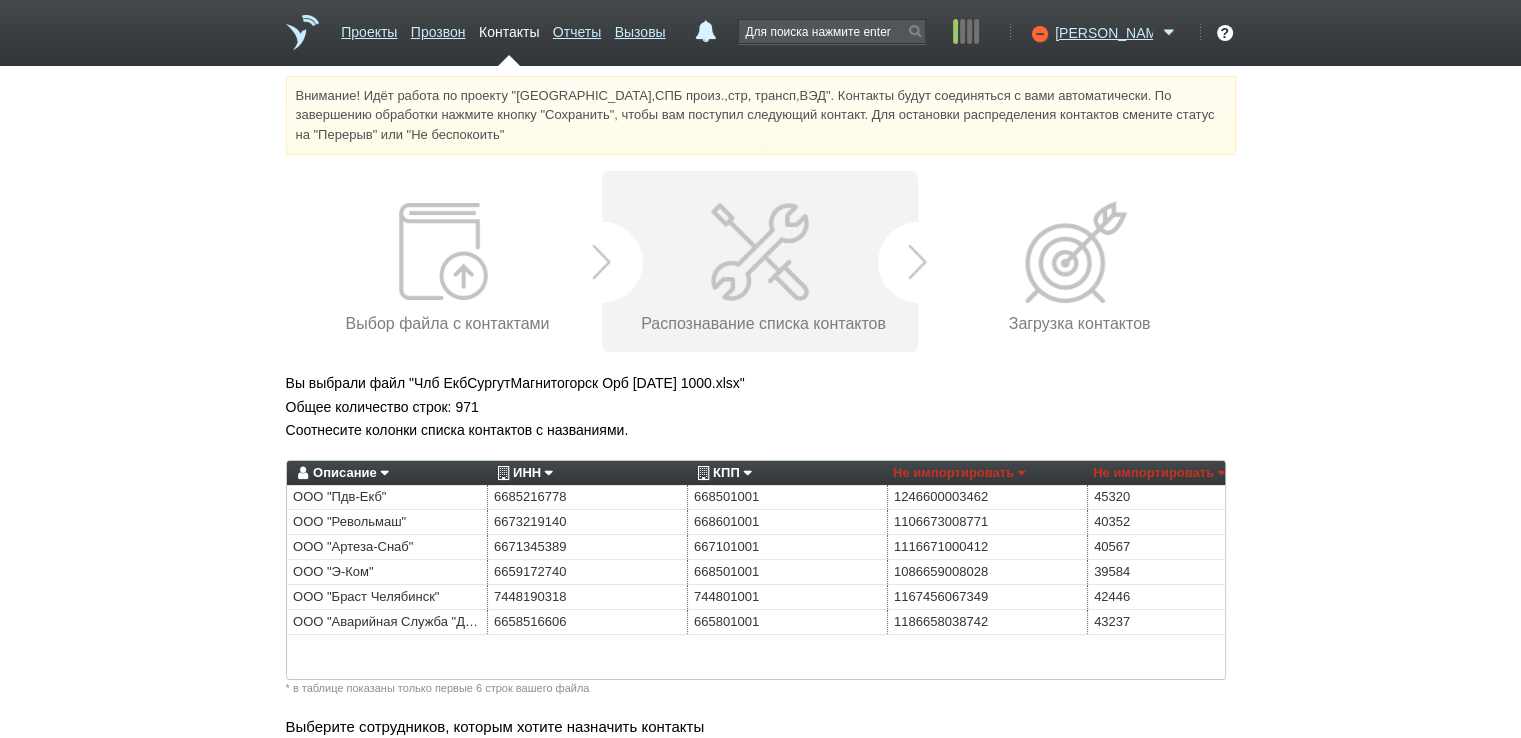 click on "ИНН" at bounding box center (522, 473) 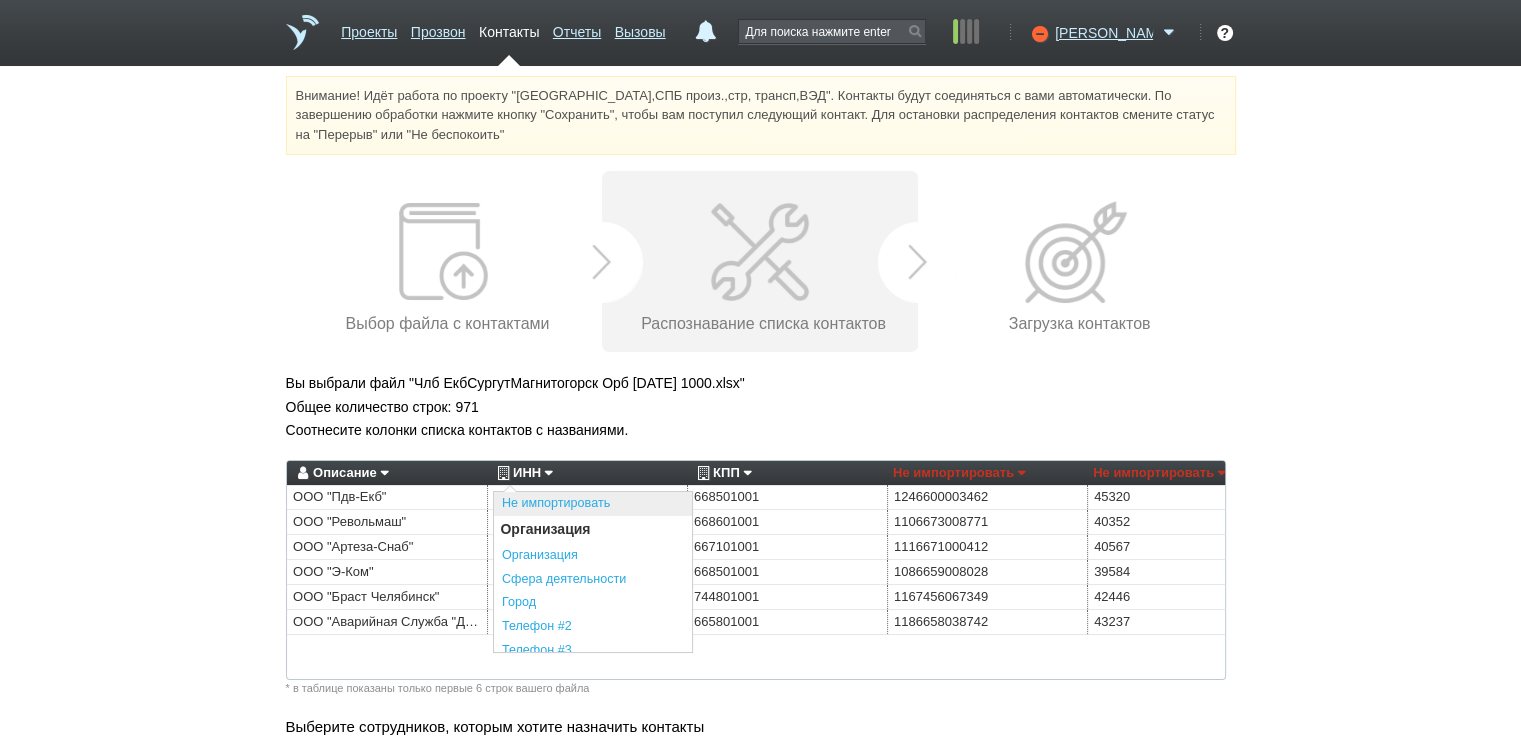 click on "Не импортировать" at bounding box center [593, 504] 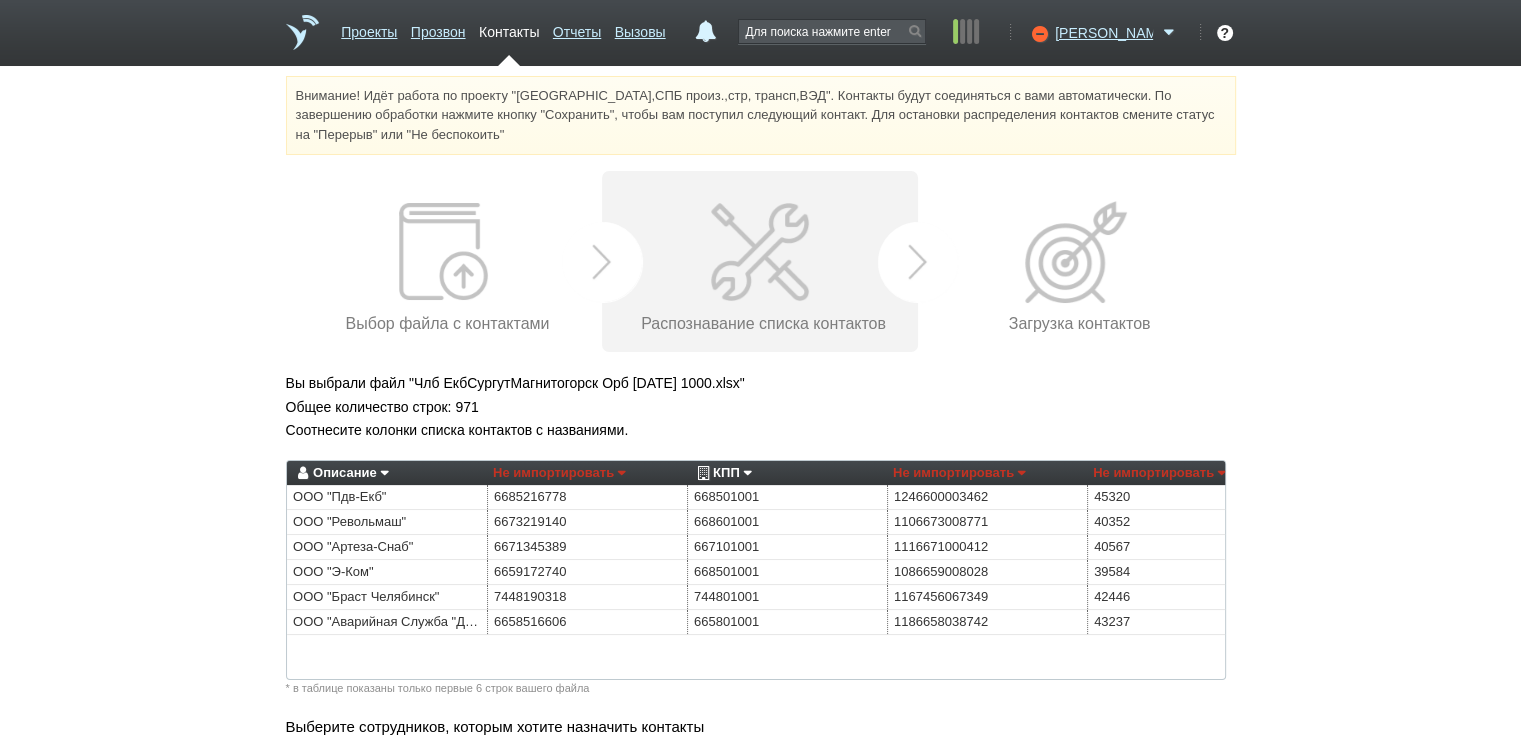 click on "КПП" at bounding box center (722, 473) 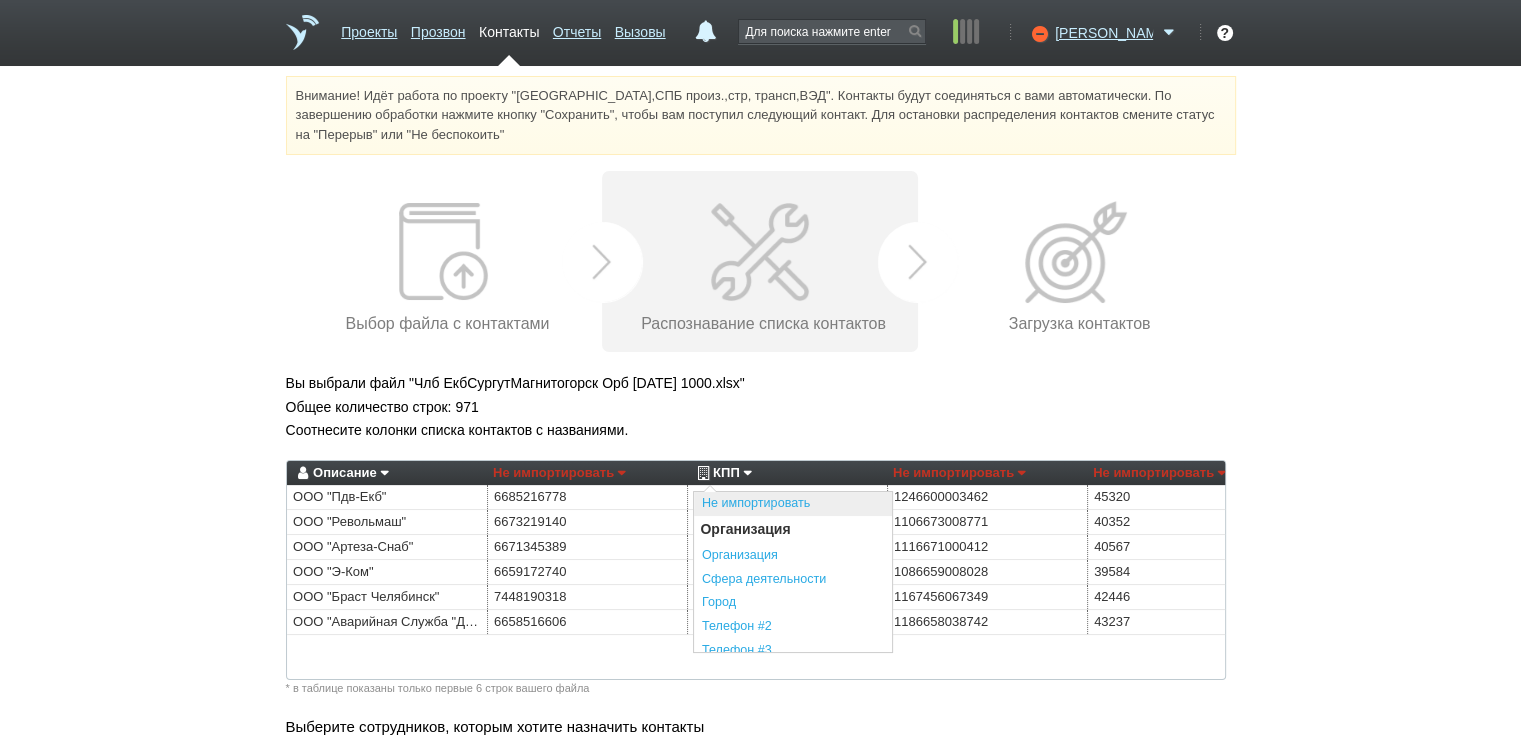 click on "Не импортировать" at bounding box center (793, 504) 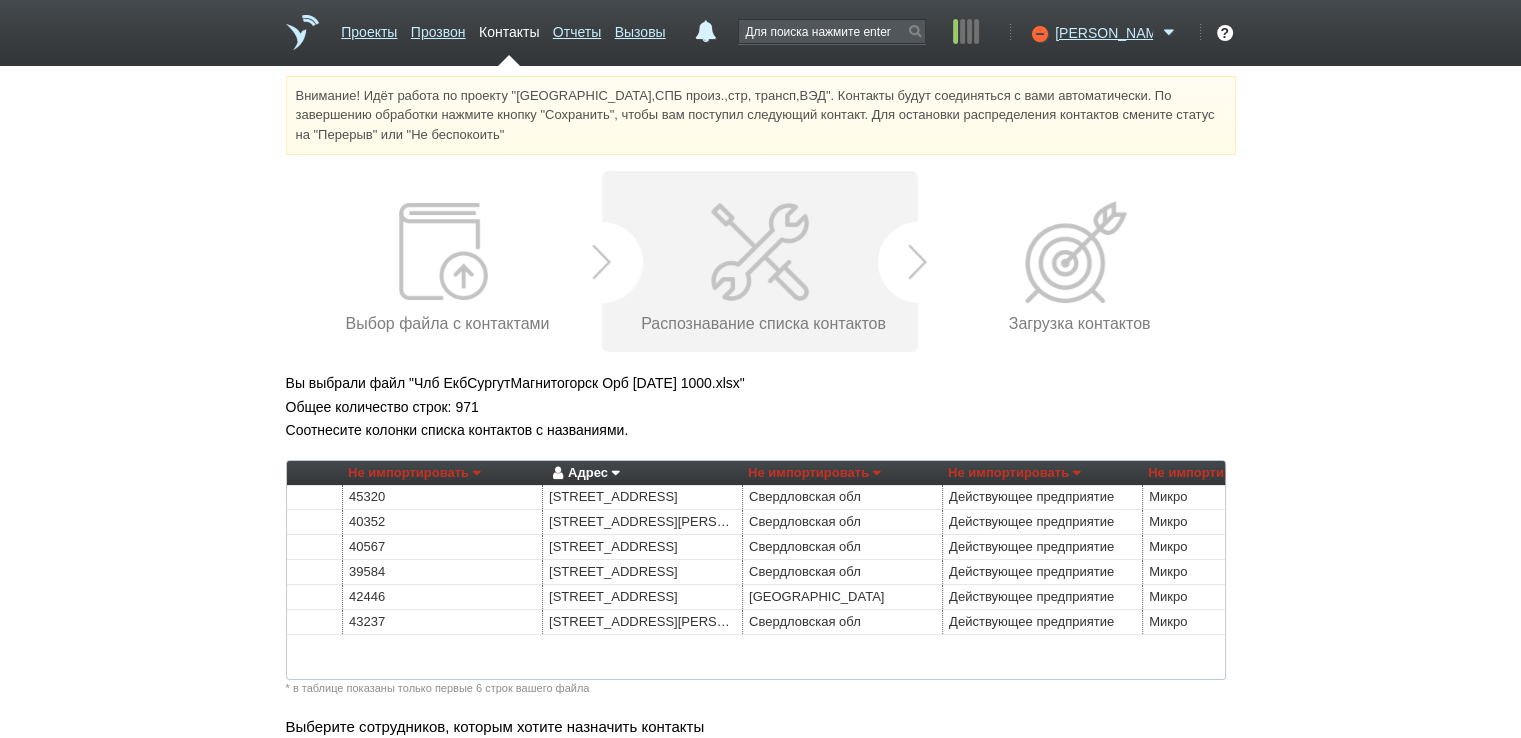 scroll, scrollTop: 0, scrollLeft: 775, axis: horizontal 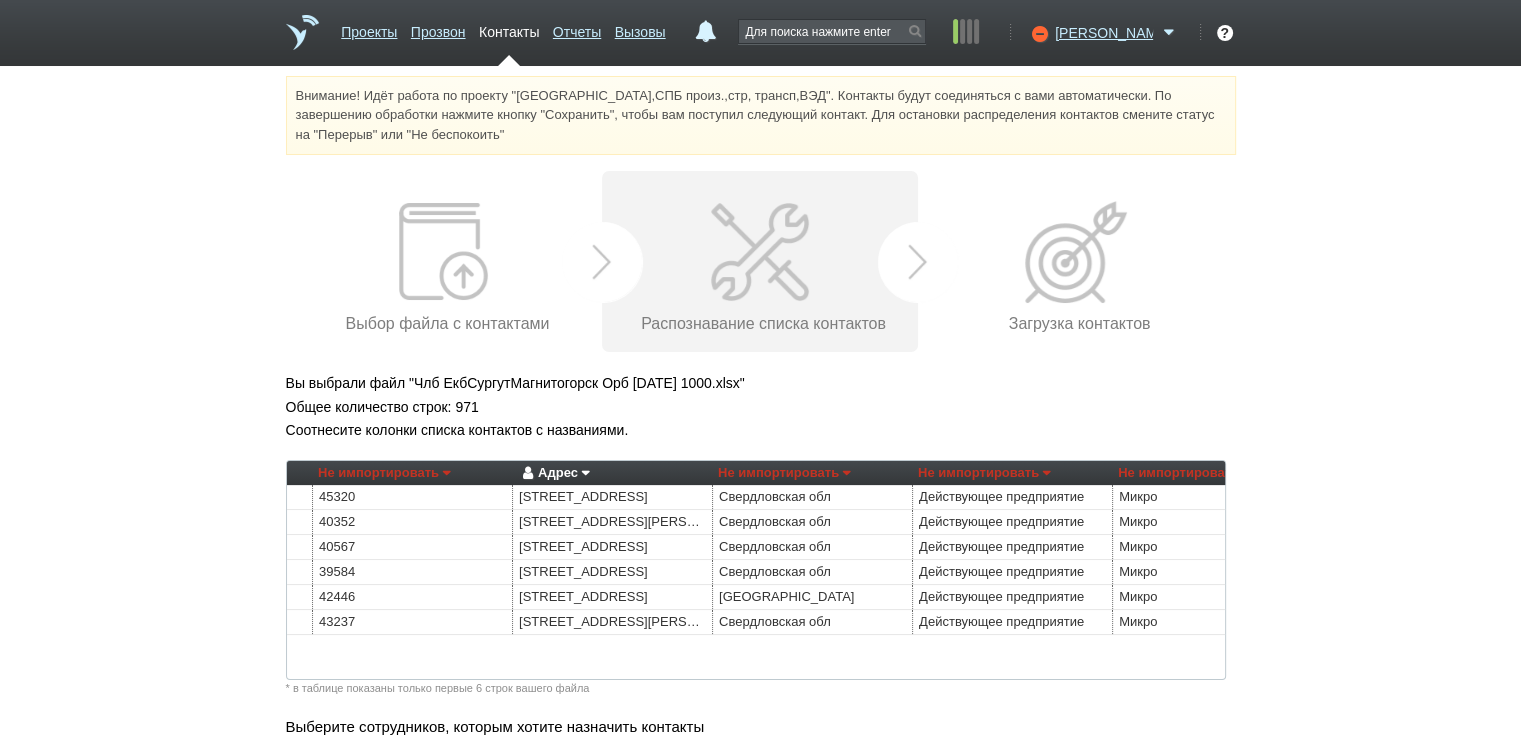 click on "Адрес" at bounding box center [553, 473] 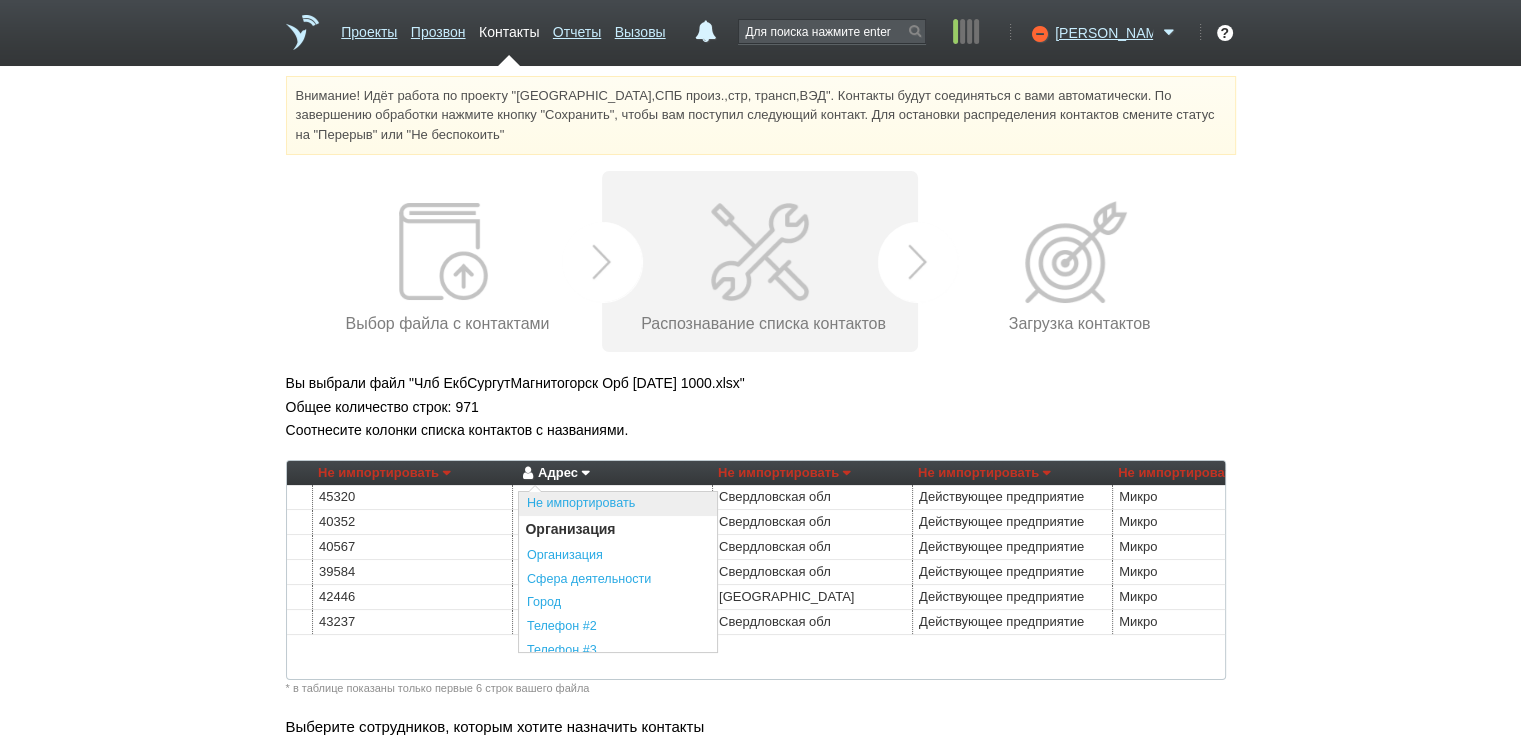 click on "Не импортировать" at bounding box center (618, 504) 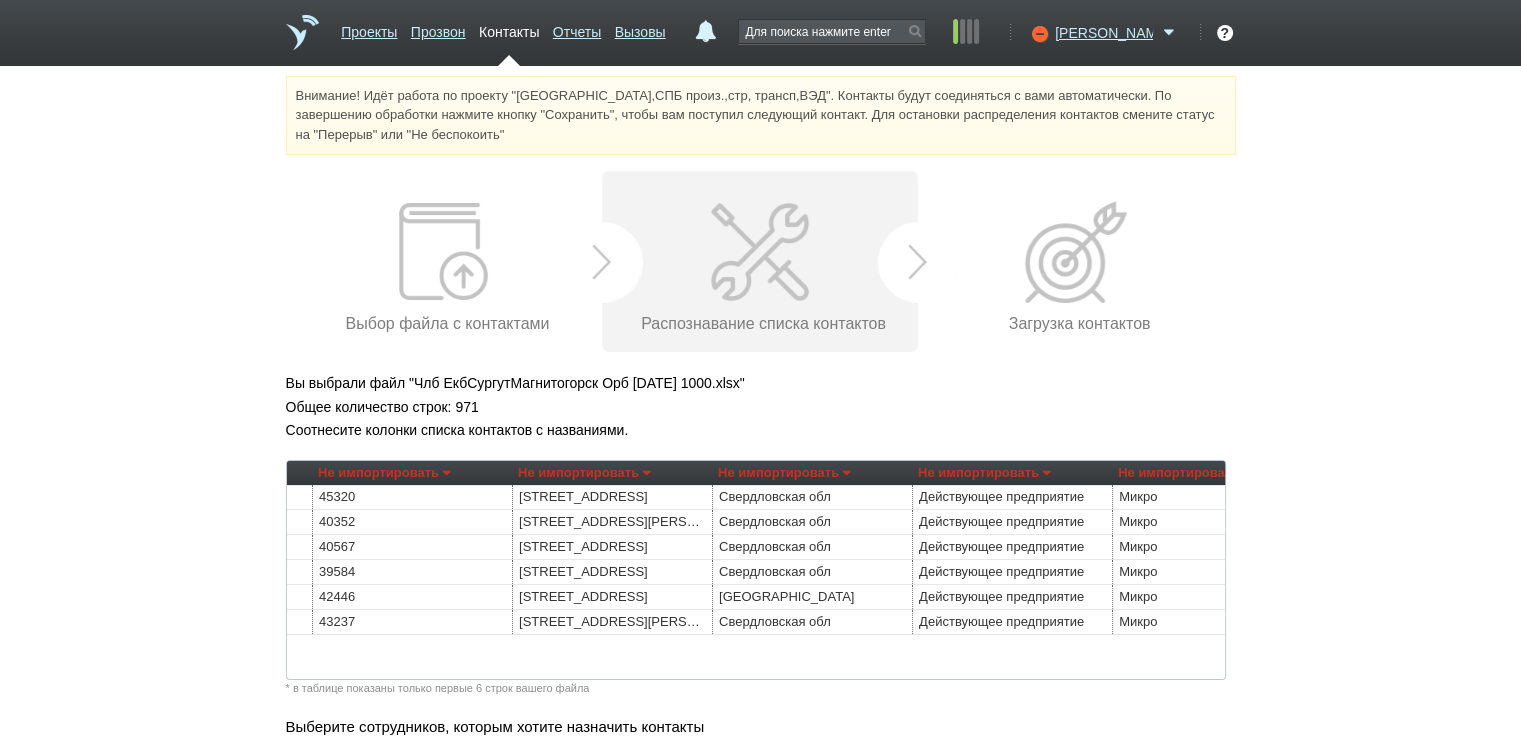 click on "Не импортировать Не импортировать Преобразовать хеш номер Организация Организация Сфера деятельности Город E-mail Телефон Телефон #2 Телефон #3 Сайт Описание ИНН КПП Адрес Регион Приоритет Контакт Город Должность Фамилия Имя Отчество E-mail Телефон Телефон #2 Телефон #3 Сайт Описание Теги Адрес Регион Внешний ID Приоритет Наименование Не импортировать Преобразовать хеш номер Организация Организация Сфера деятельности Город E-mail Телефон Телефон #2 Телефон #3 Сайт Описание ИНН КПП Адрес Регион Приоритет Контакт Город Должность Фамилия Имя Отчество E-mail Телефон" at bounding box center [812, 473] 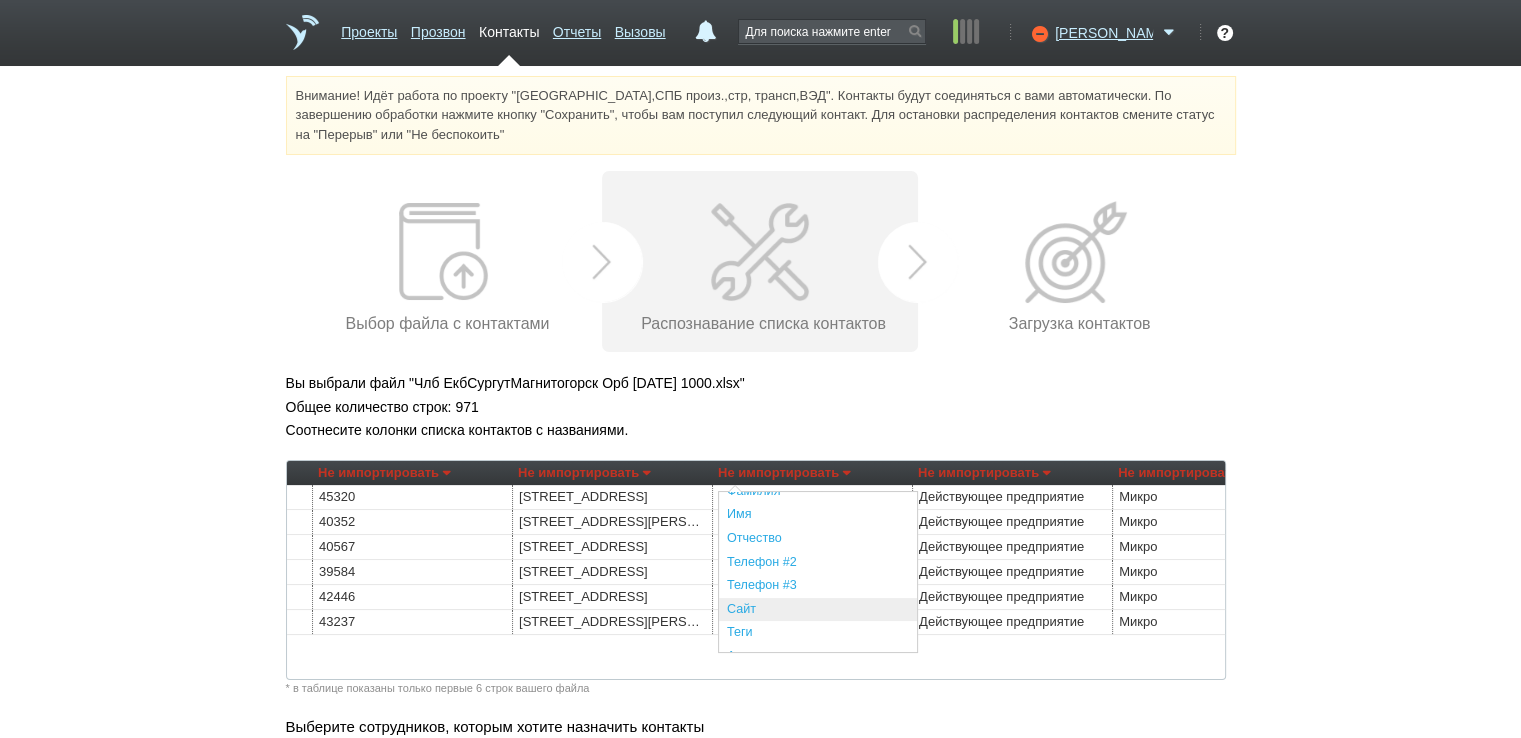 scroll, scrollTop: 500, scrollLeft: 0, axis: vertical 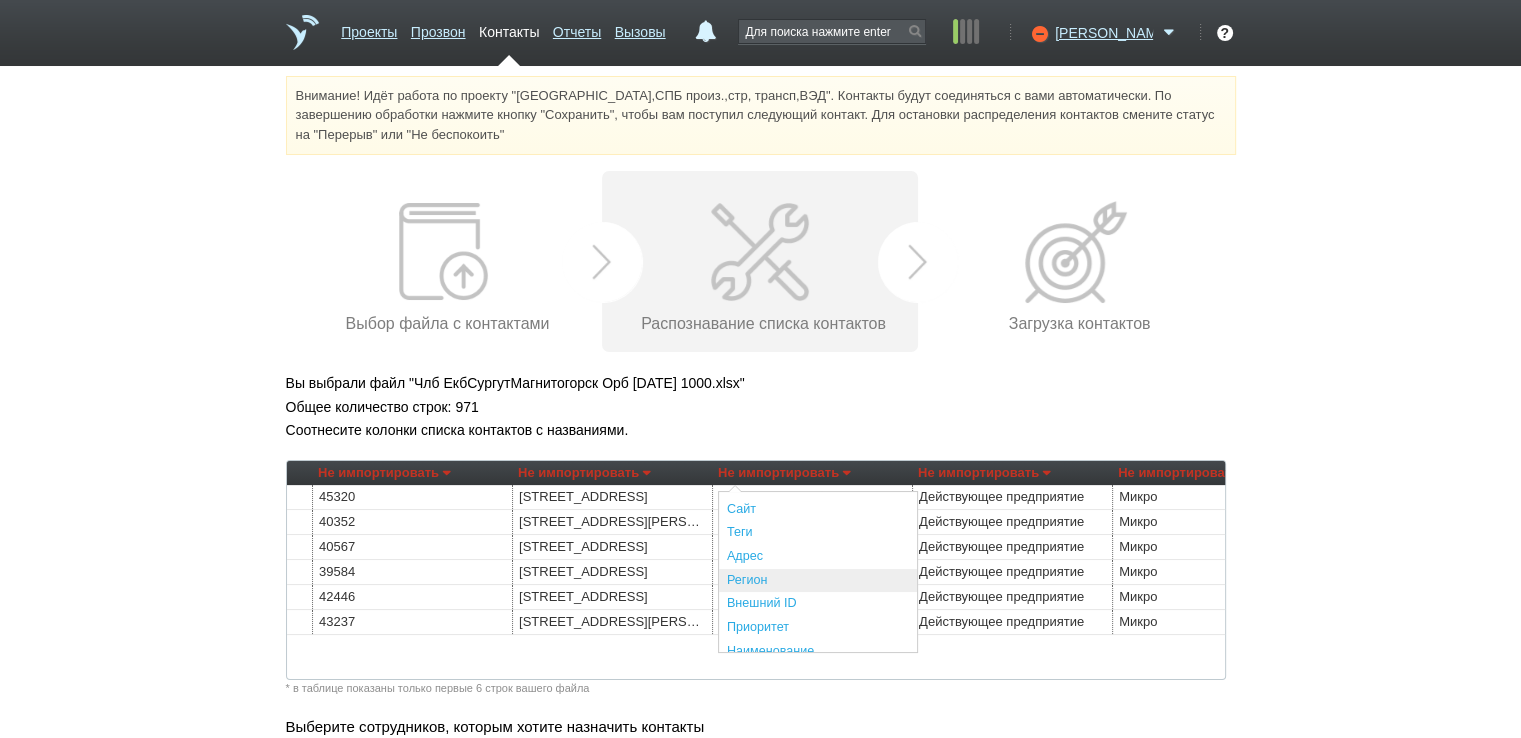 click on "Регион" at bounding box center [818, 581] 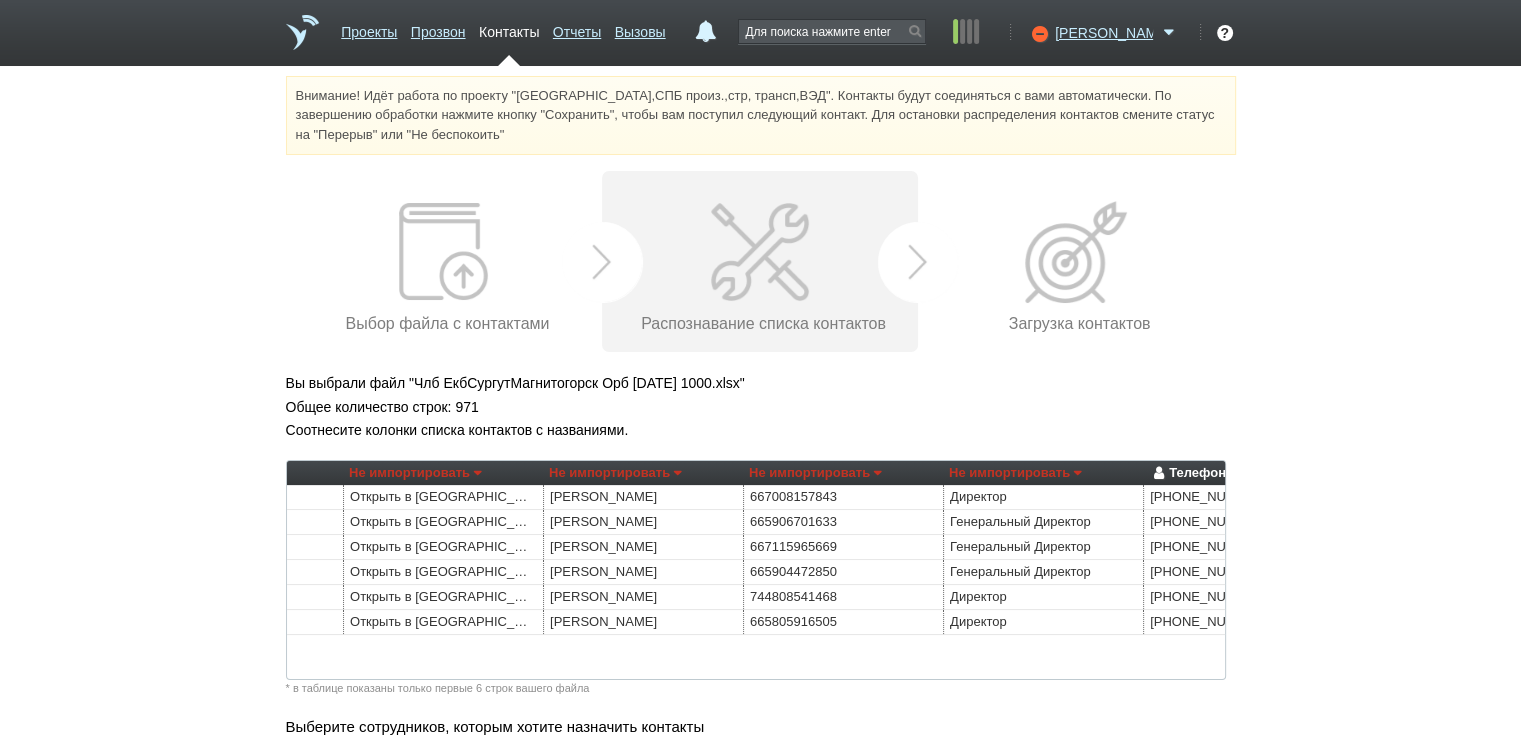 scroll, scrollTop: 0, scrollLeft: 1769, axis: horizontal 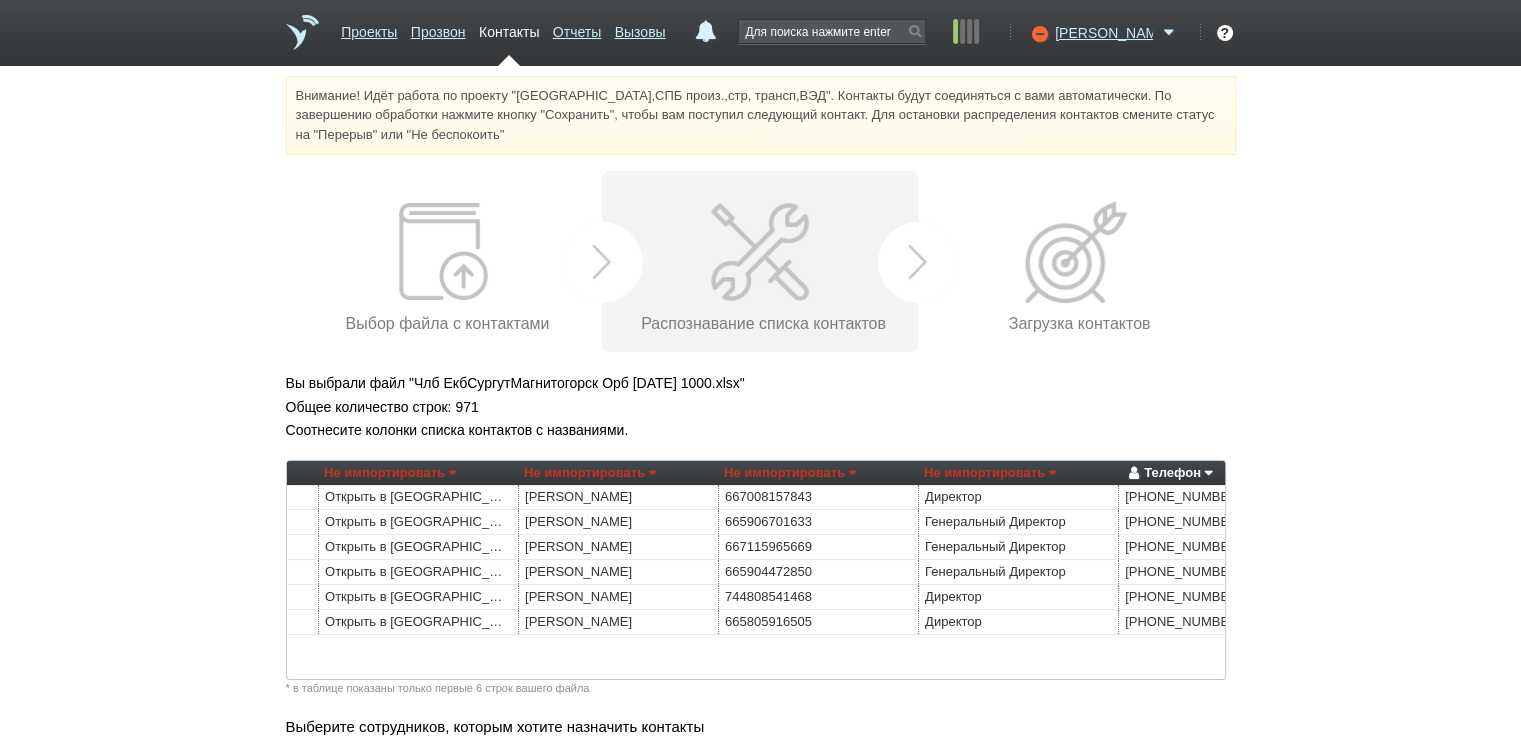 click on "Не импортировать" at bounding box center [590, 473] 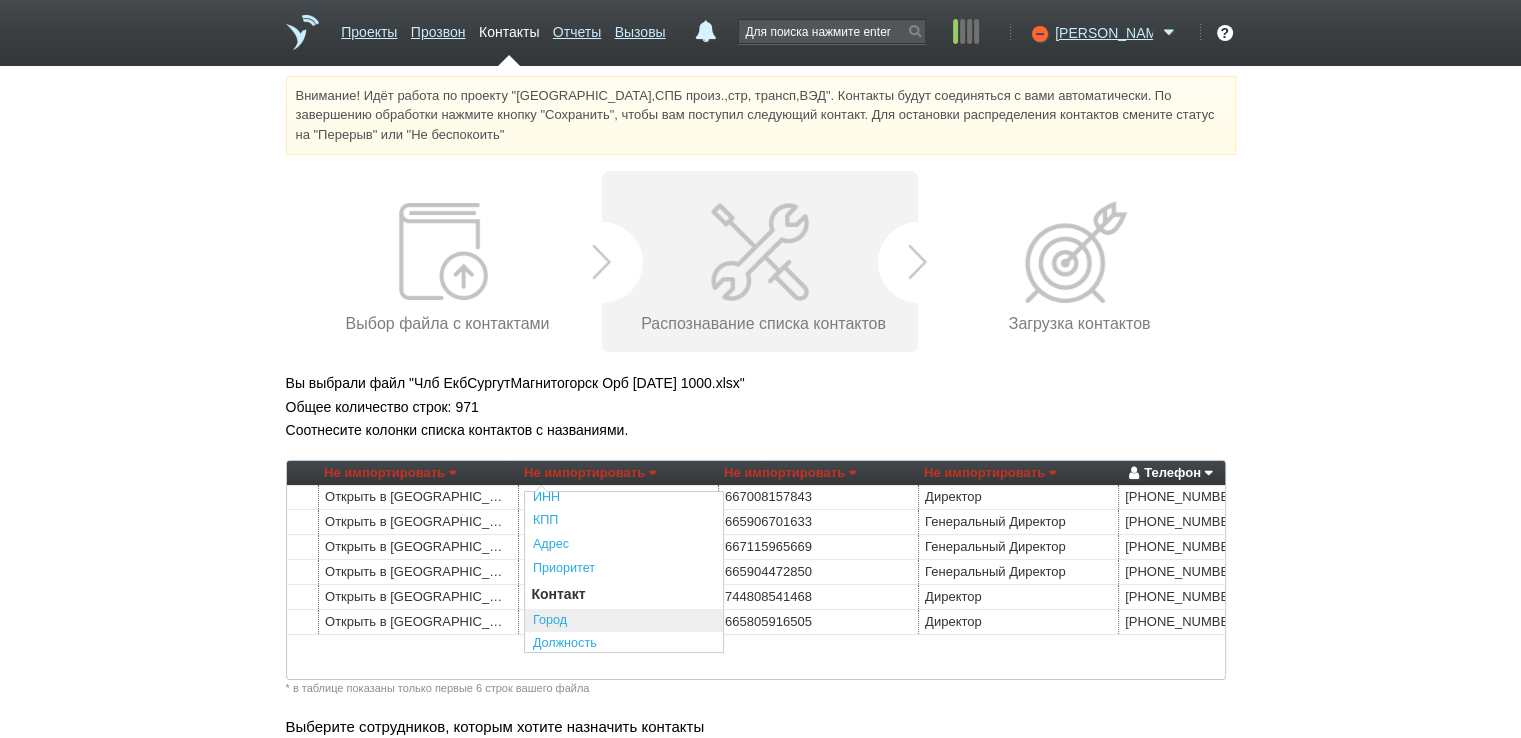 scroll, scrollTop: 300, scrollLeft: 0, axis: vertical 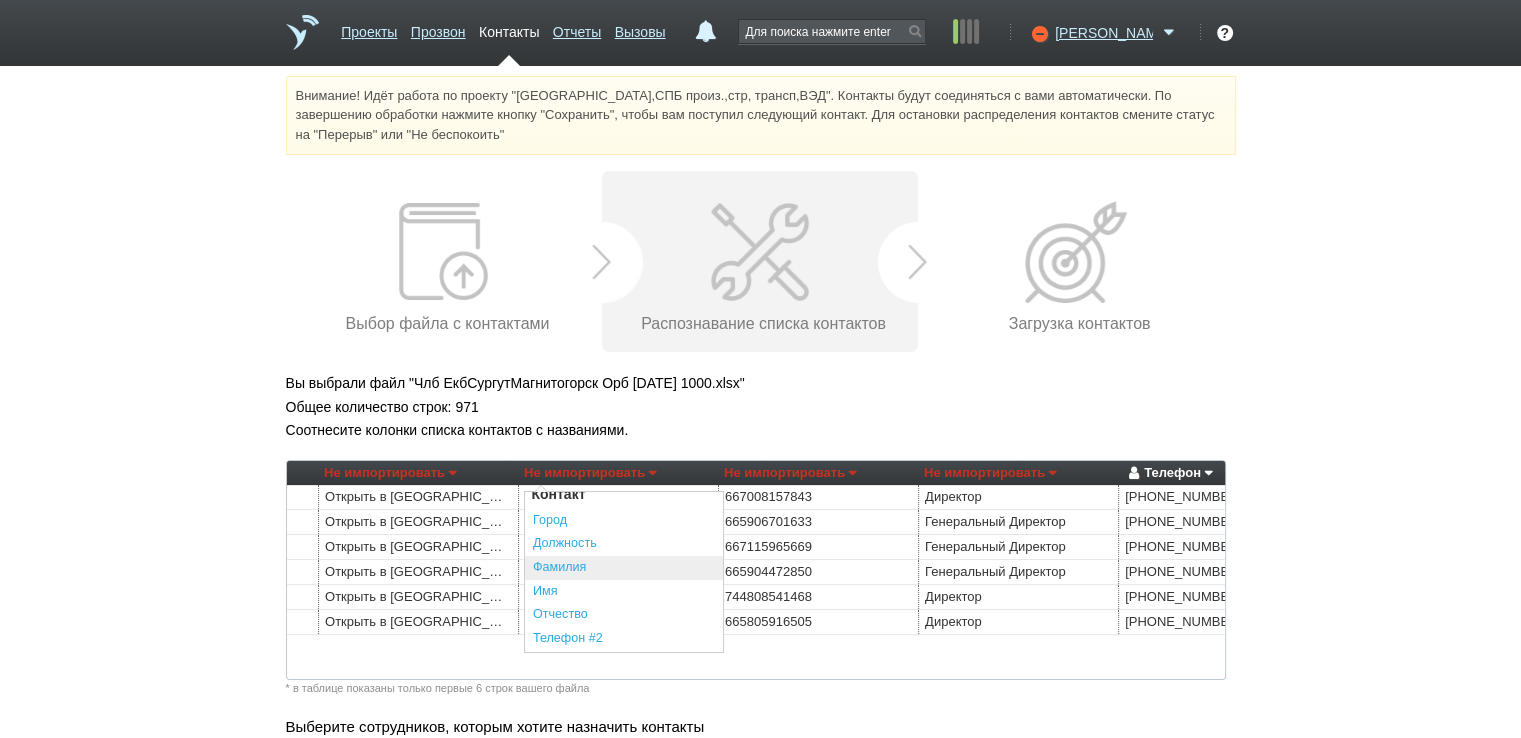 click on "Фамилия" at bounding box center (624, 568) 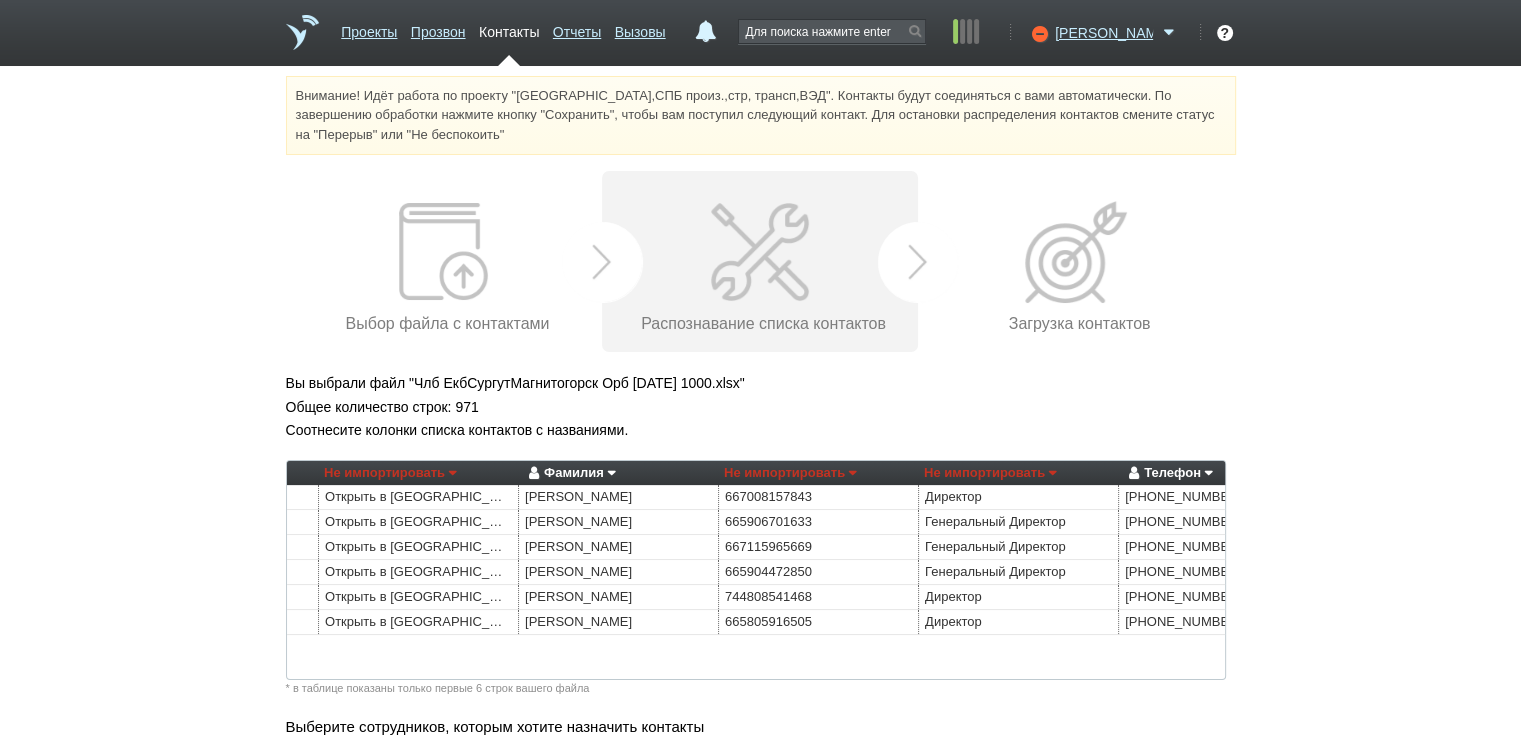 click on "Не импортировать" at bounding box center (990, 473) 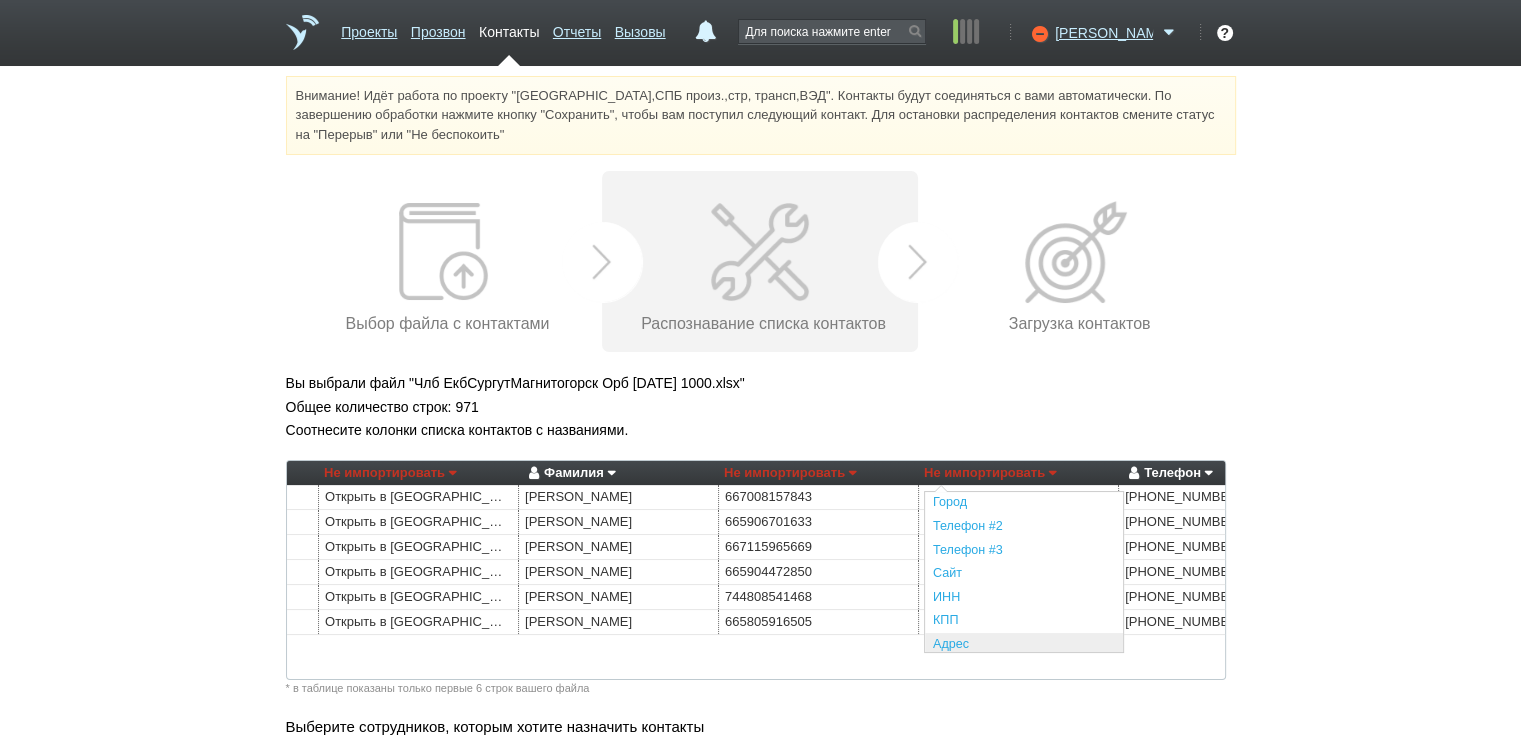 scroll, scrollTop: 200, scrollLeft: 0, axis: vertical 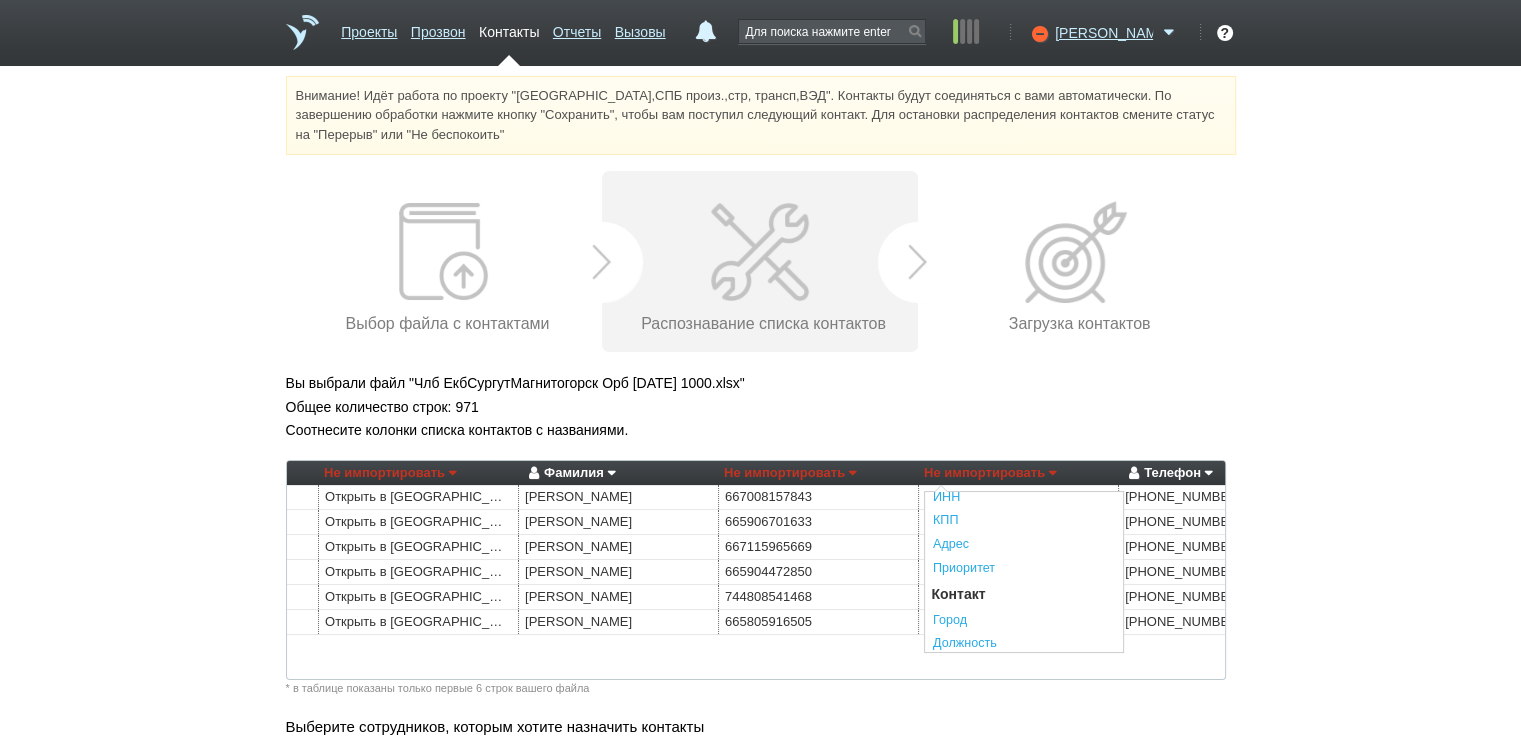 click on "Должность" at bounding box center [1024, 644] 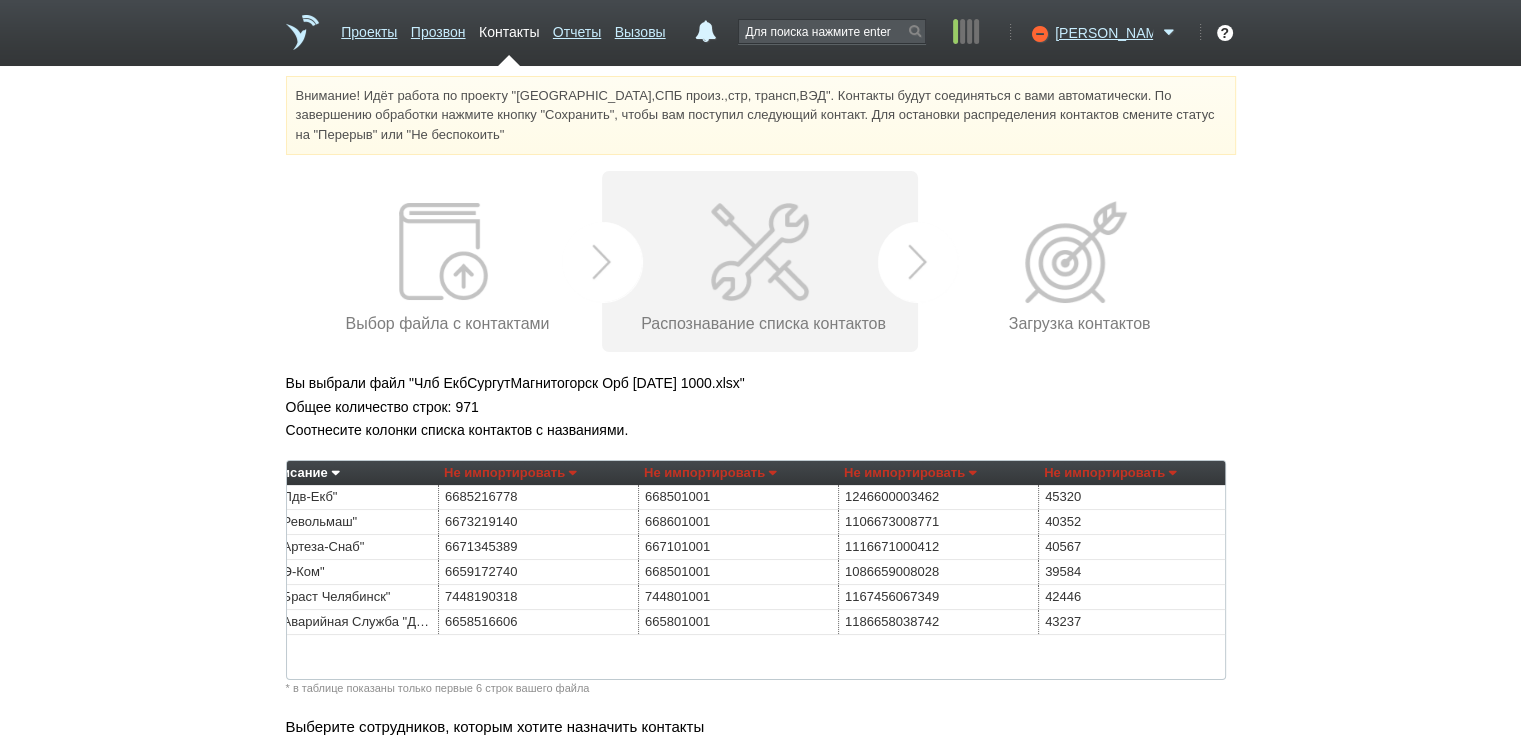 scroll, scrollTop: 0, scrollLeft: 0, axis: both 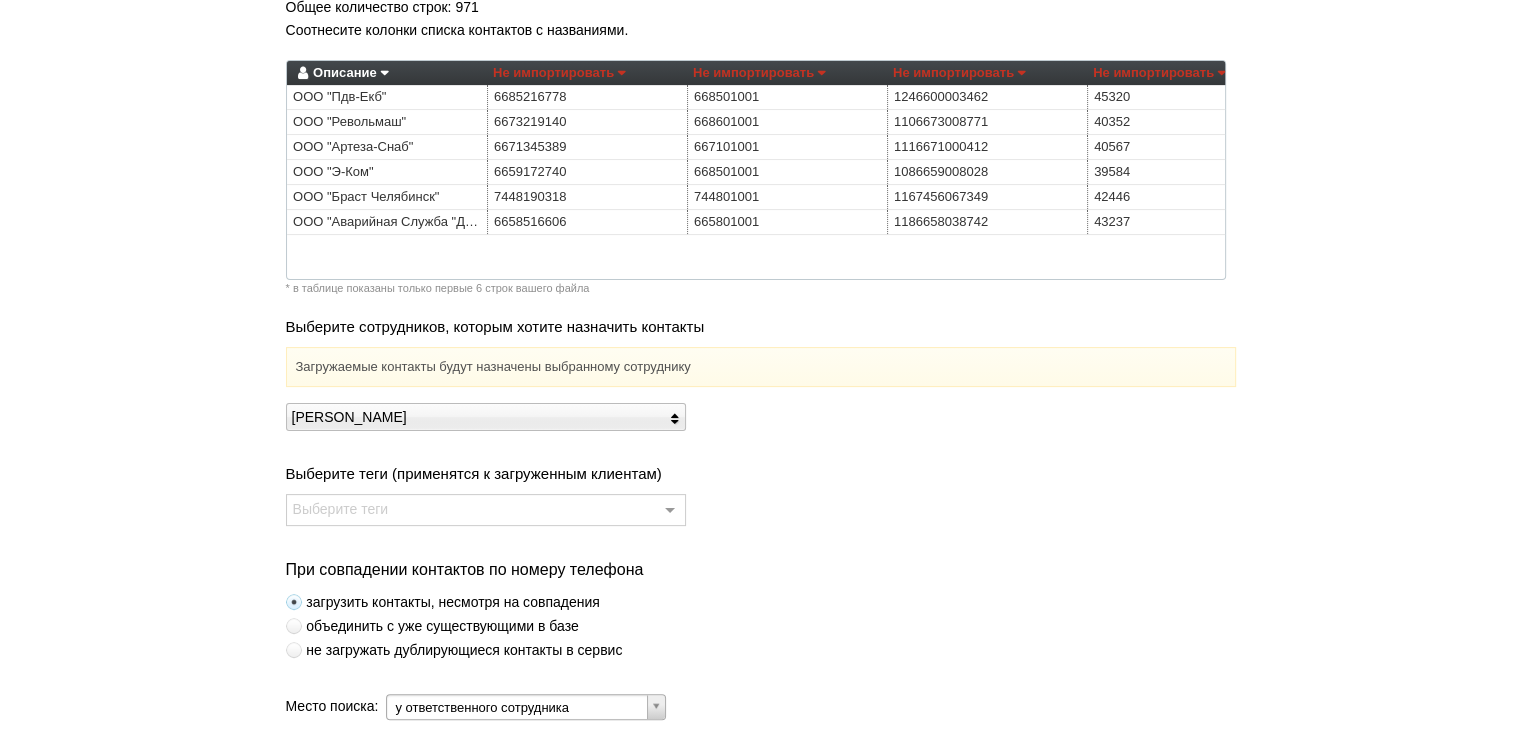 click at bounding box center (294, 650) 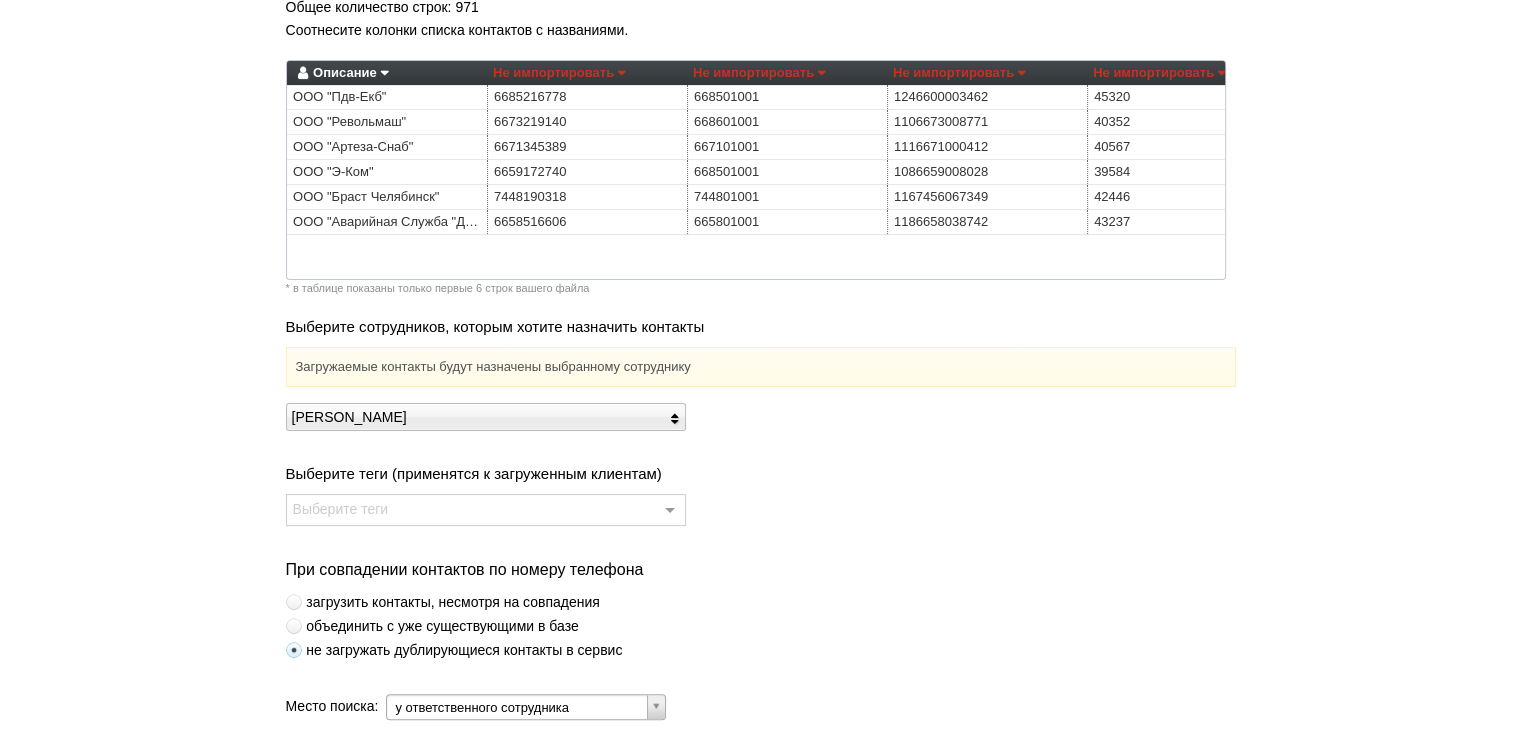 scroll, scrollTop: 546, scrollLeft: 0, axis: vertical 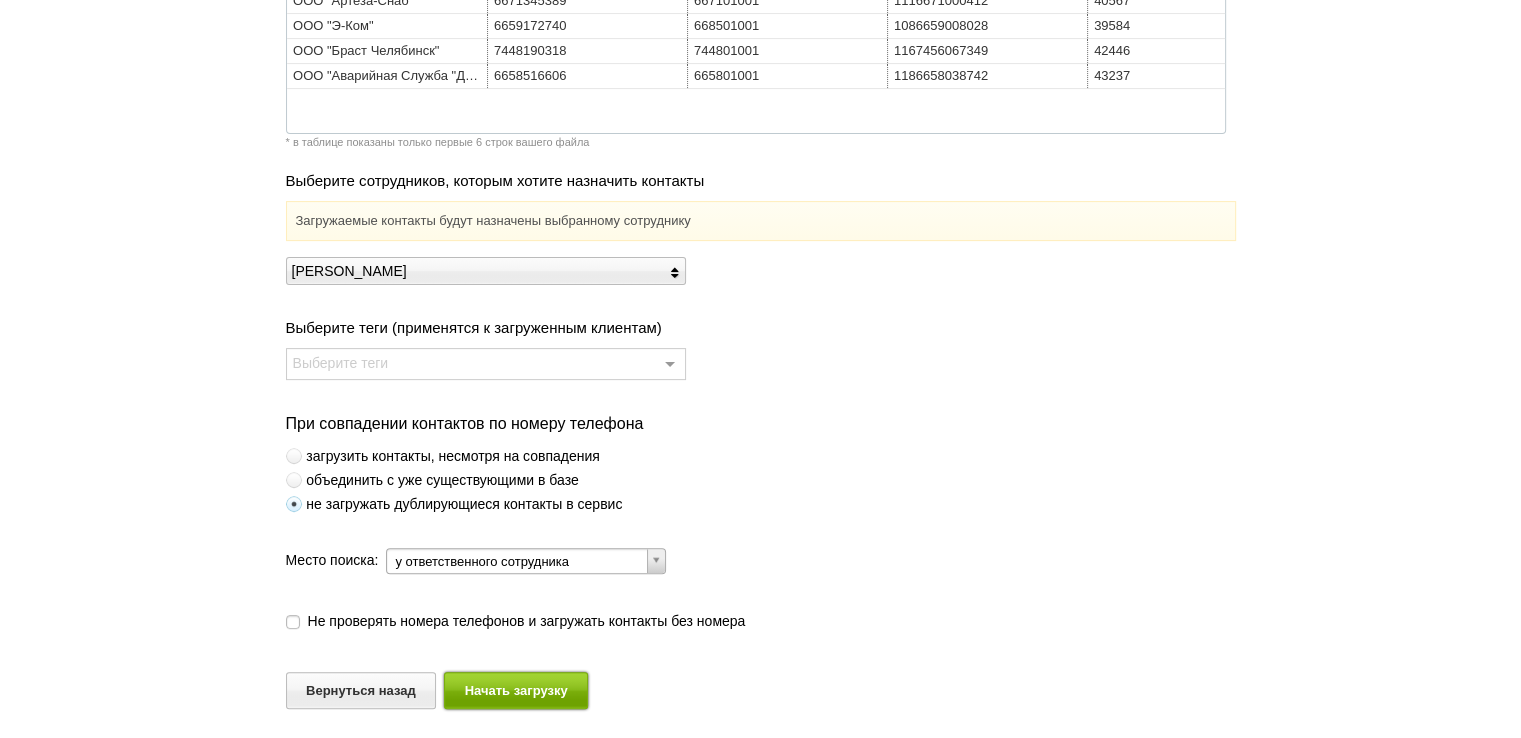 click on "Начать загрузку" at bounding box center [516, 690] 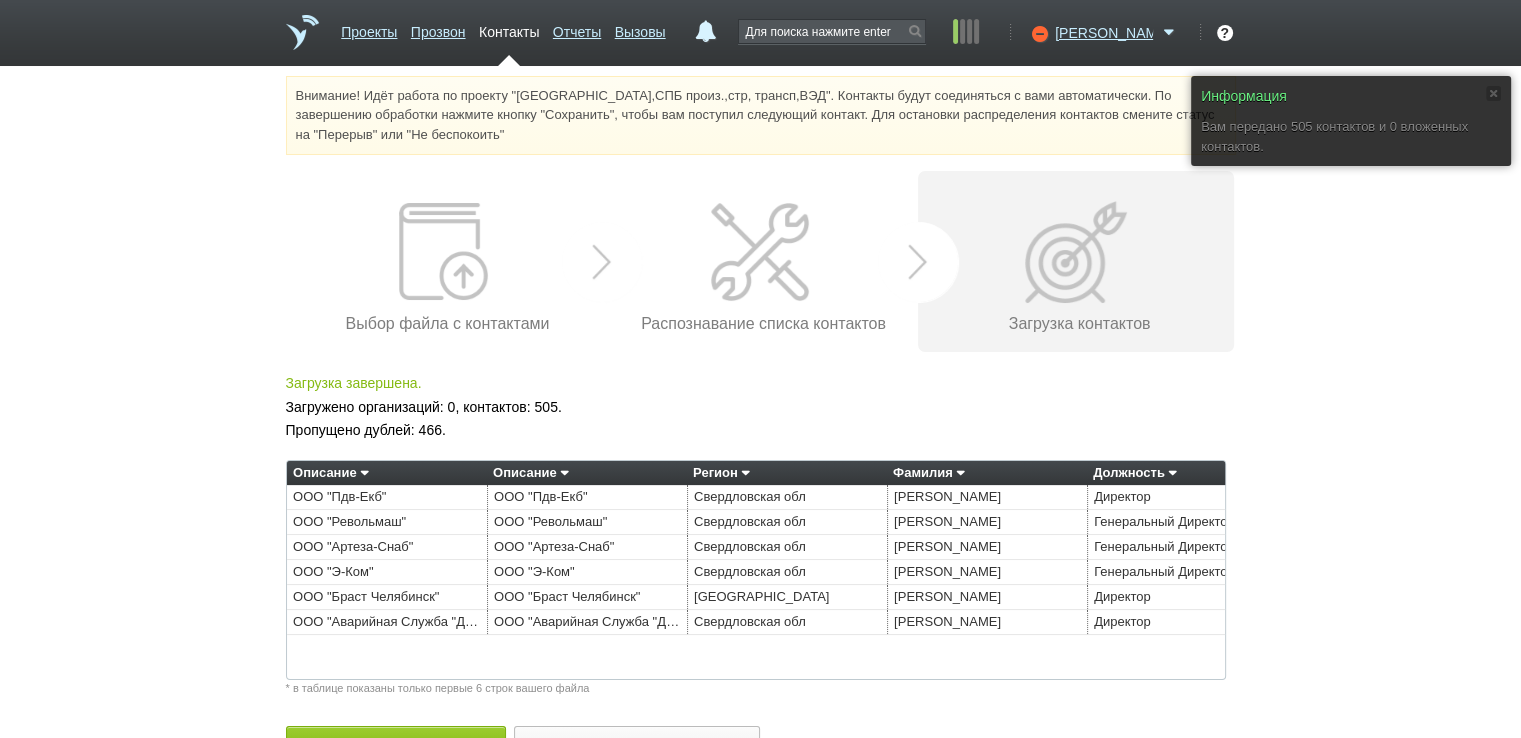 scroll, scrollTop: 55, scrollLeft: 0, axis: vertical 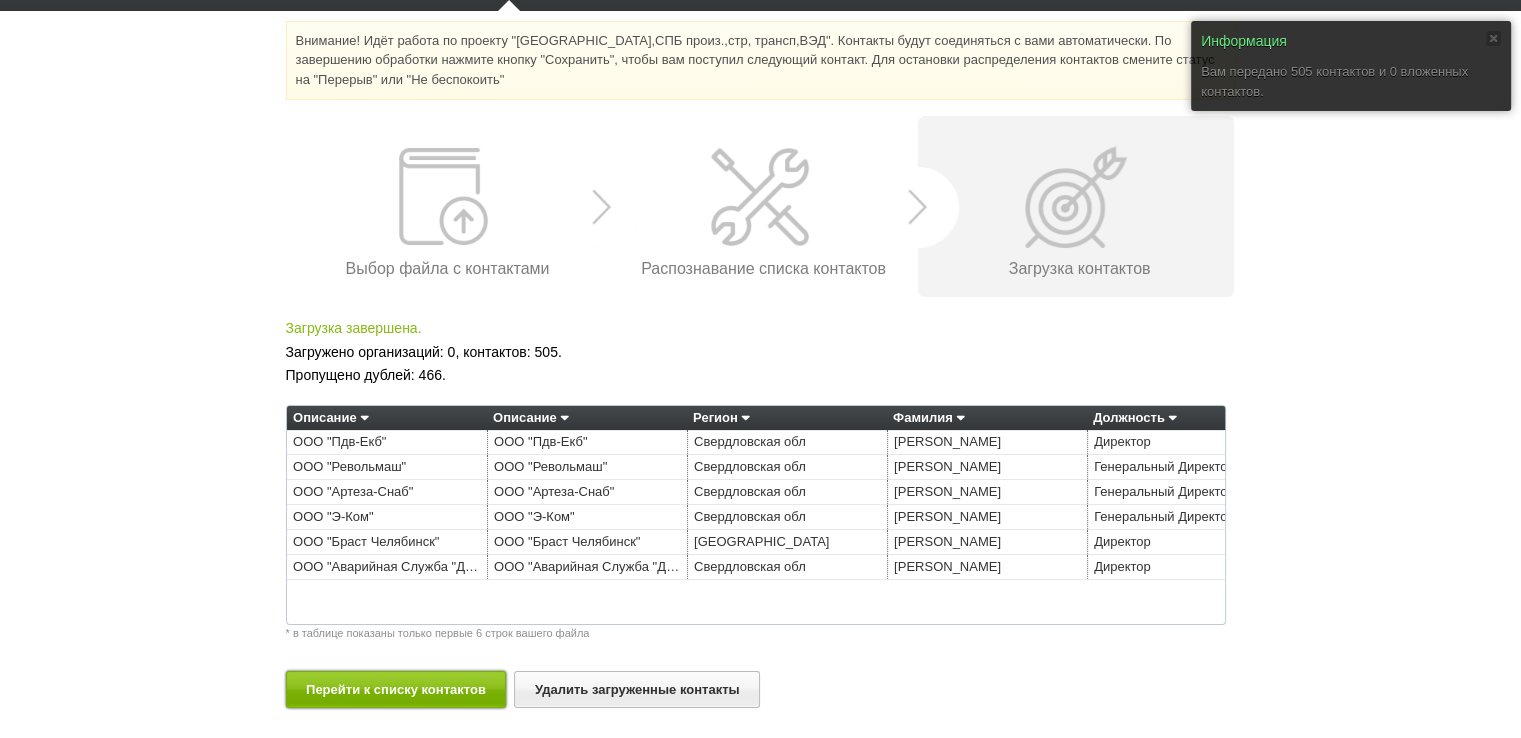 click on "Перейти к списку контактов" at bounding box center (396, 689) 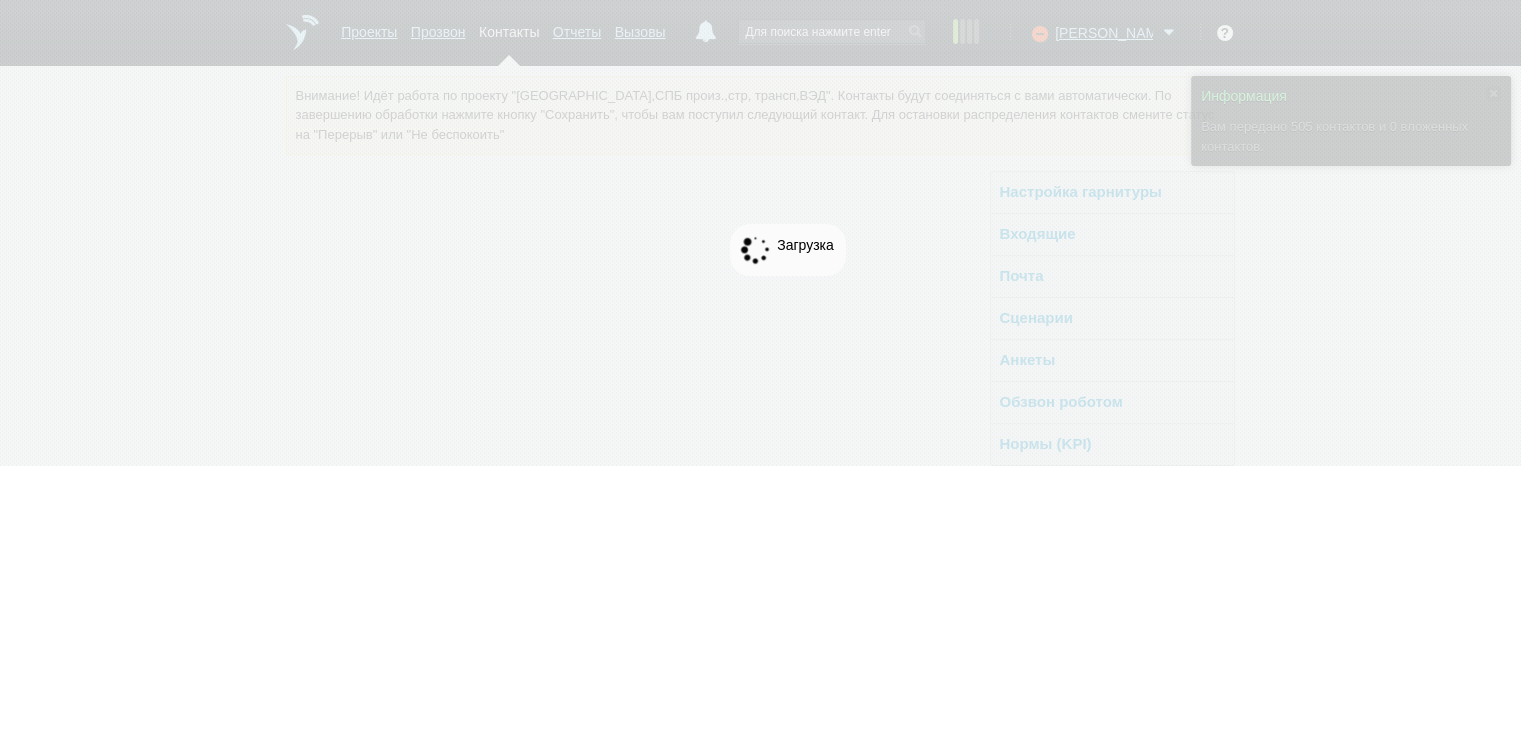 scroll, scrollTop: 0, scrollLeft: 0, axis: both 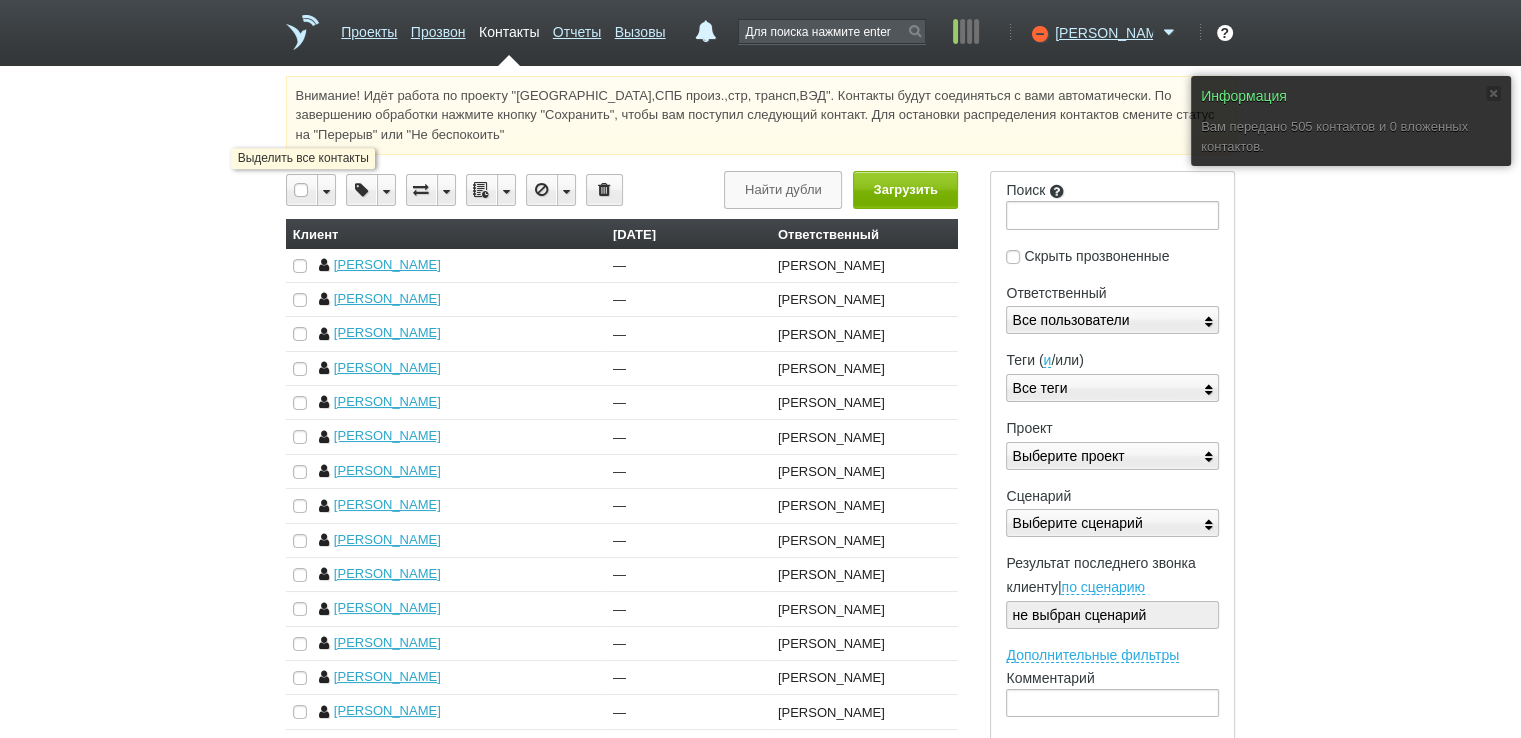 click at bounding box center [302, 190] 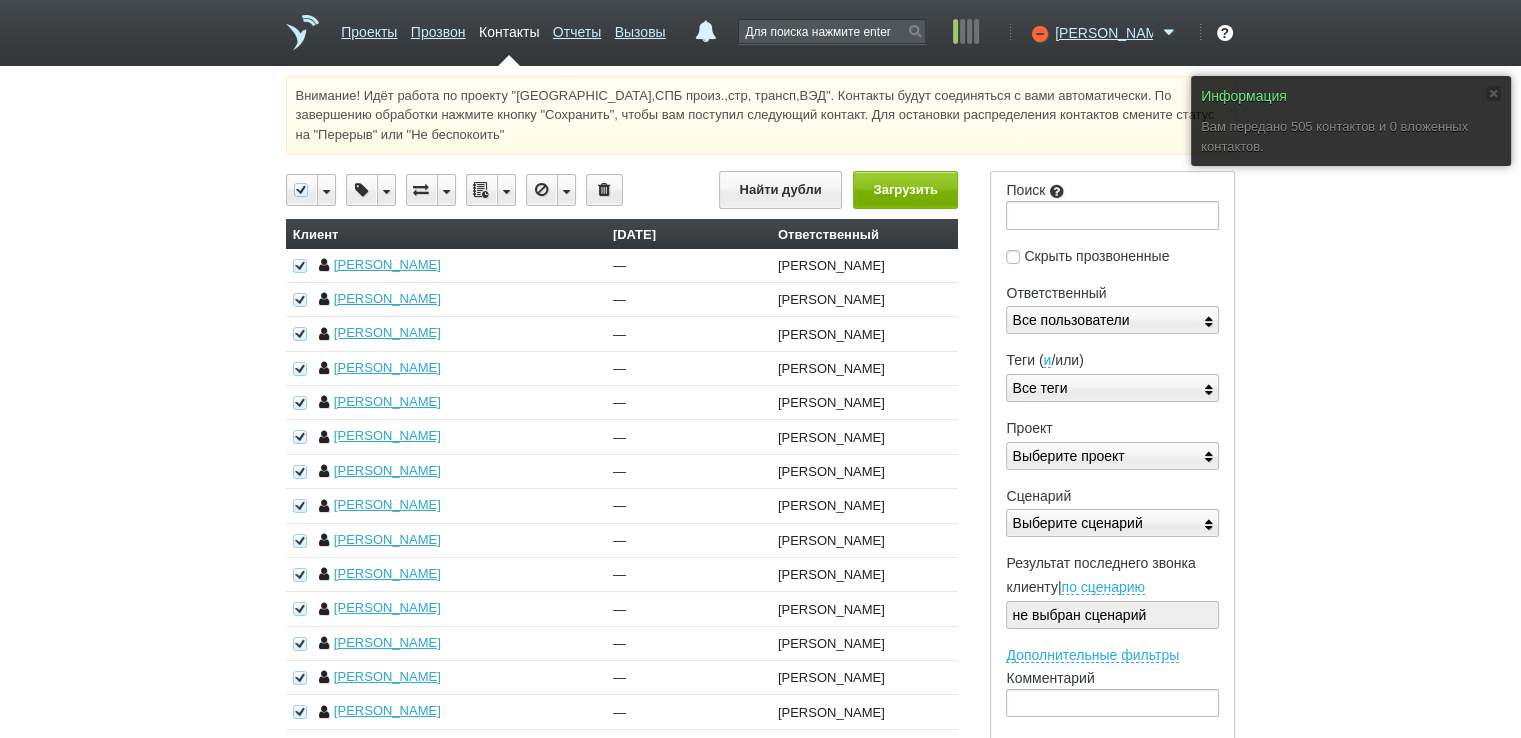 click at bounding box center [506, 190] 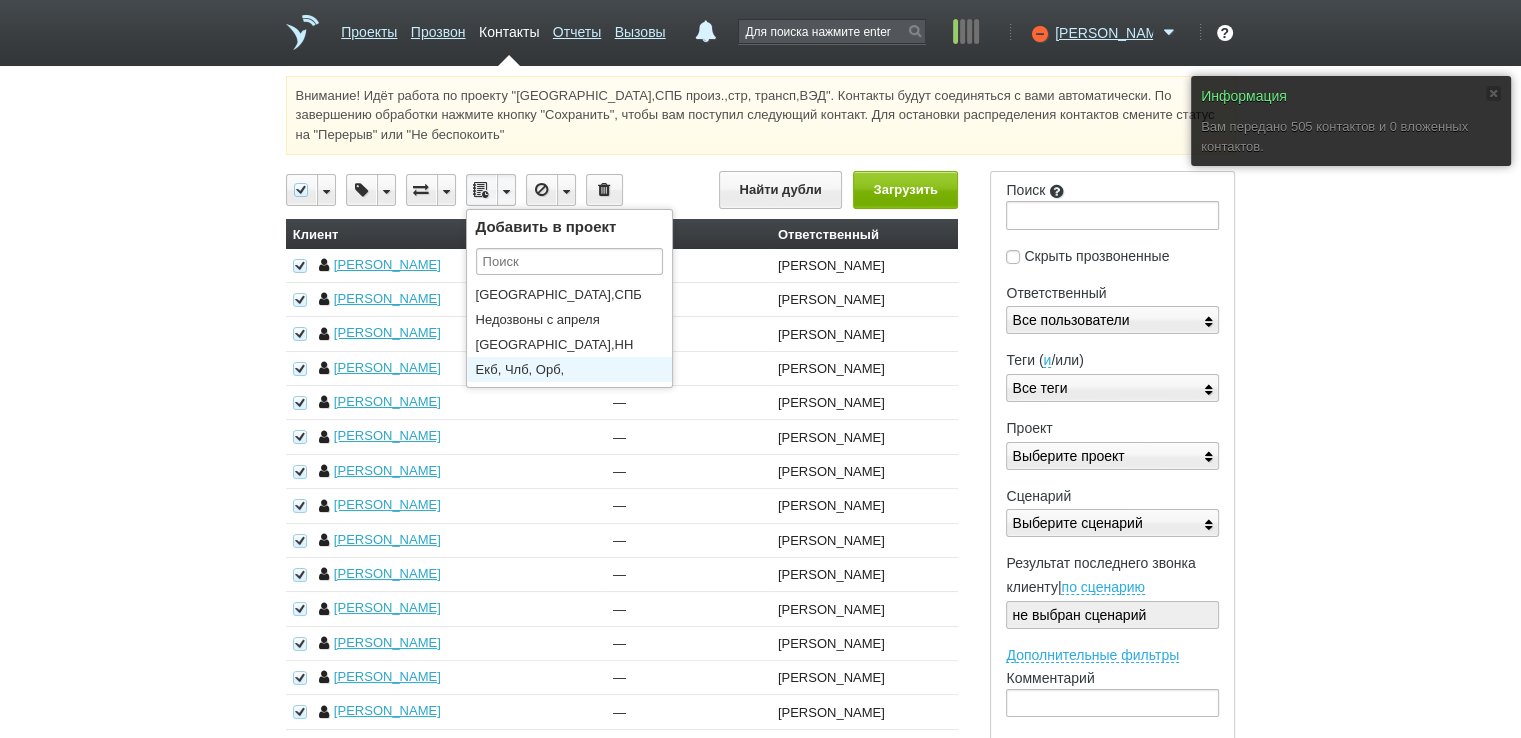 click on "Екб, Члб, Орб,[GEOGRAPHIC_DATA],[GEOGRAPHIC_DATA], [GEOGRAPHIC_DATA]," at bounding box center [574, 369] 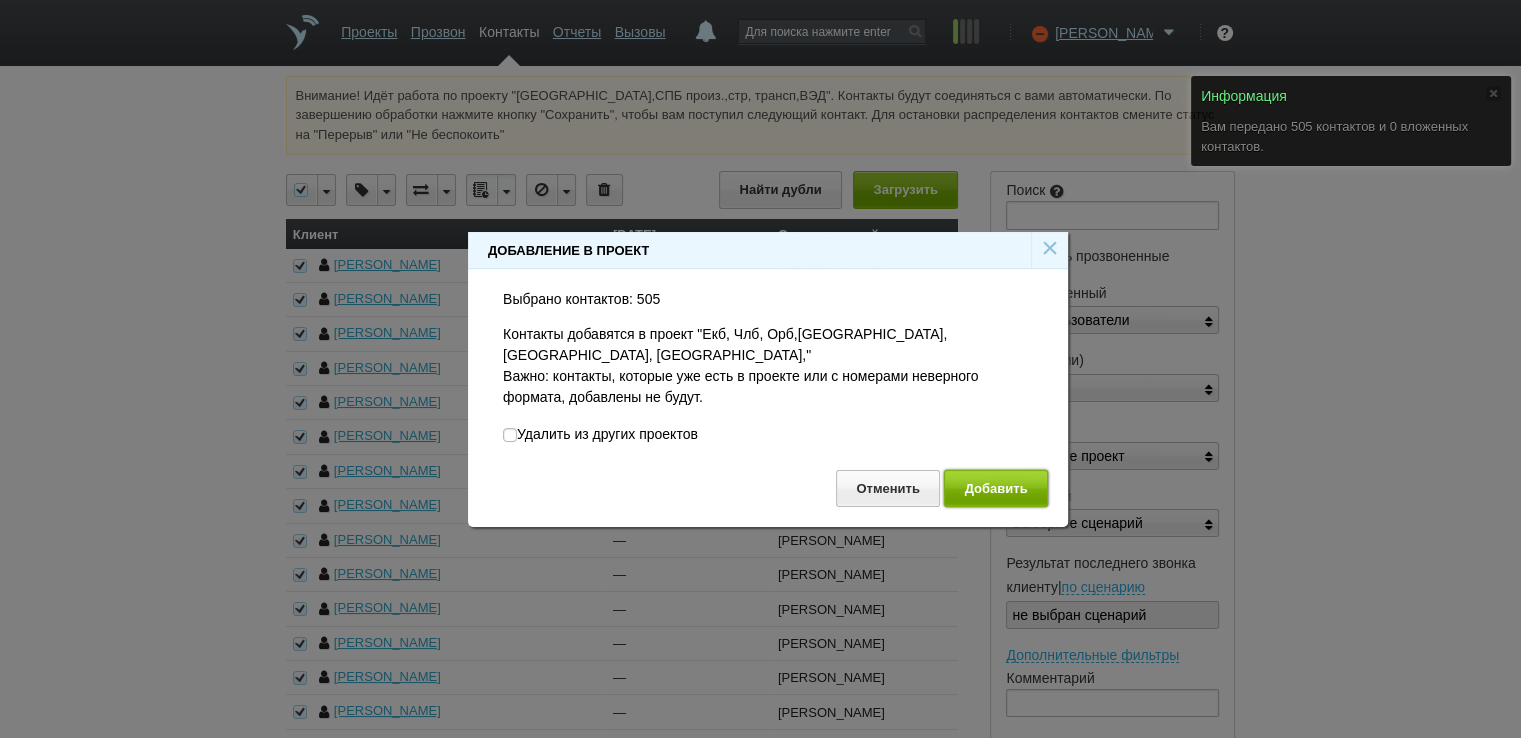 click on "Добавить" at bounding box center [996, 488] 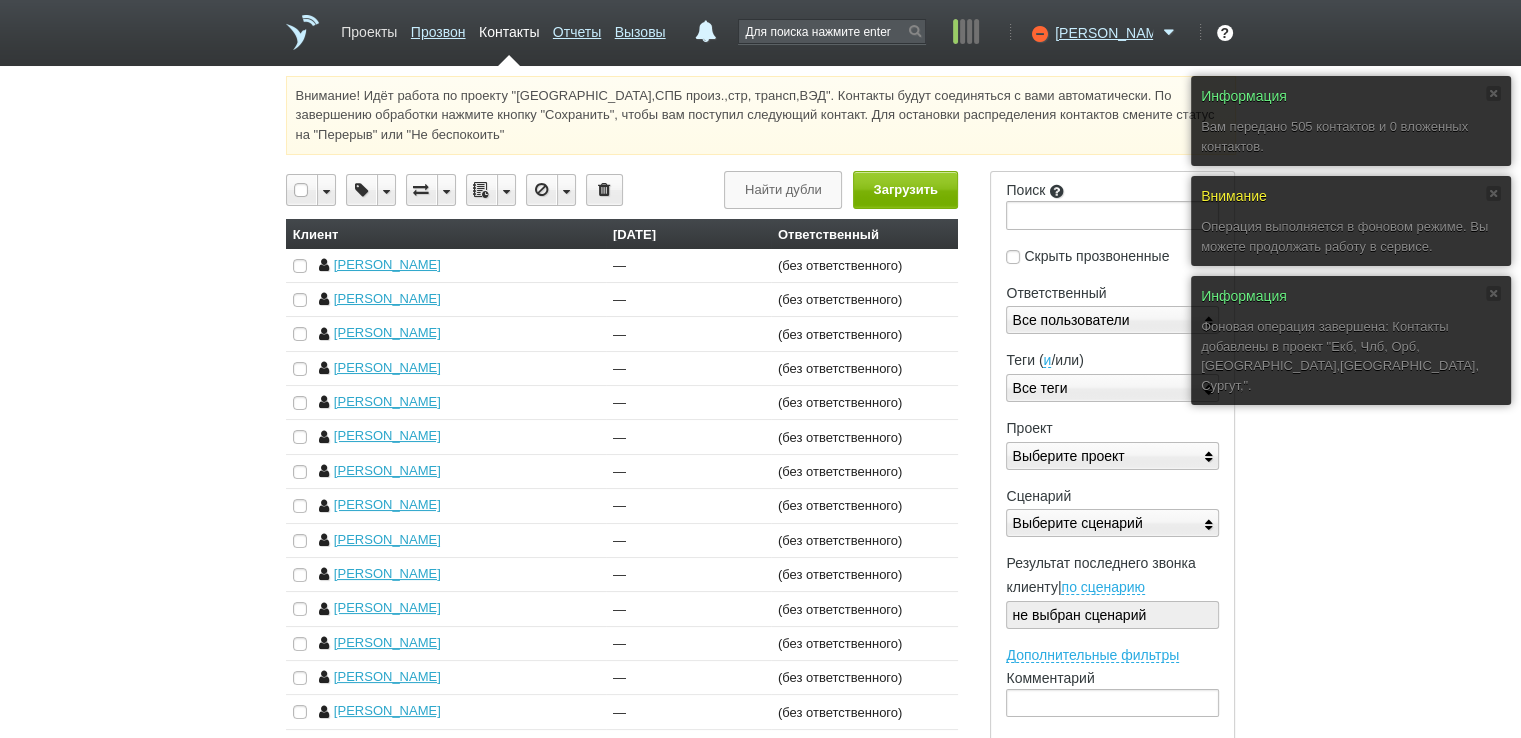 click on "Проекты" at bounding box center [369, 28] 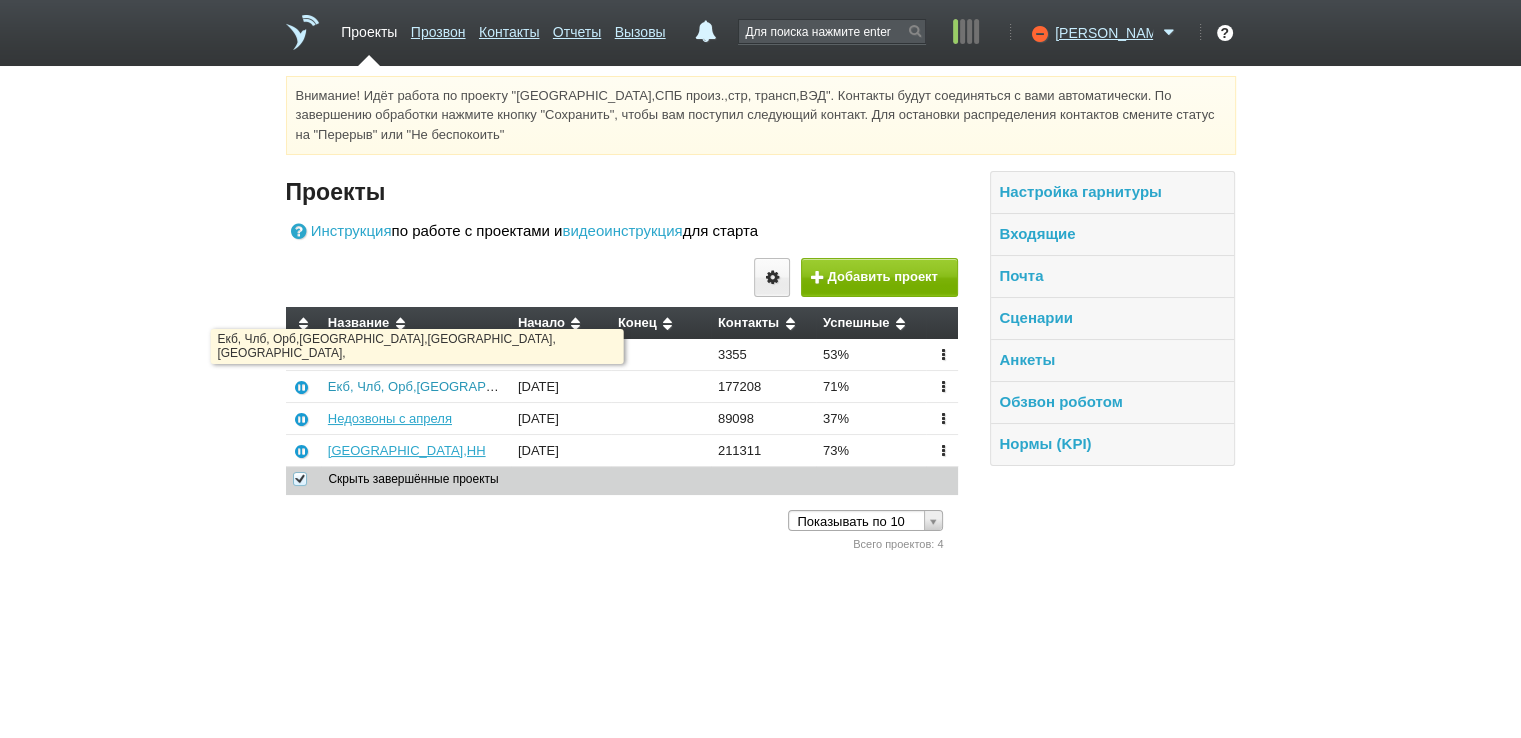 click on "Екб, Члб, Орб,[GEOGRAPHIC_DATA],[GEOGRAPHIC_DATA], [GEOGRAPHIC_DATA]," at bounding box center [582, 386] 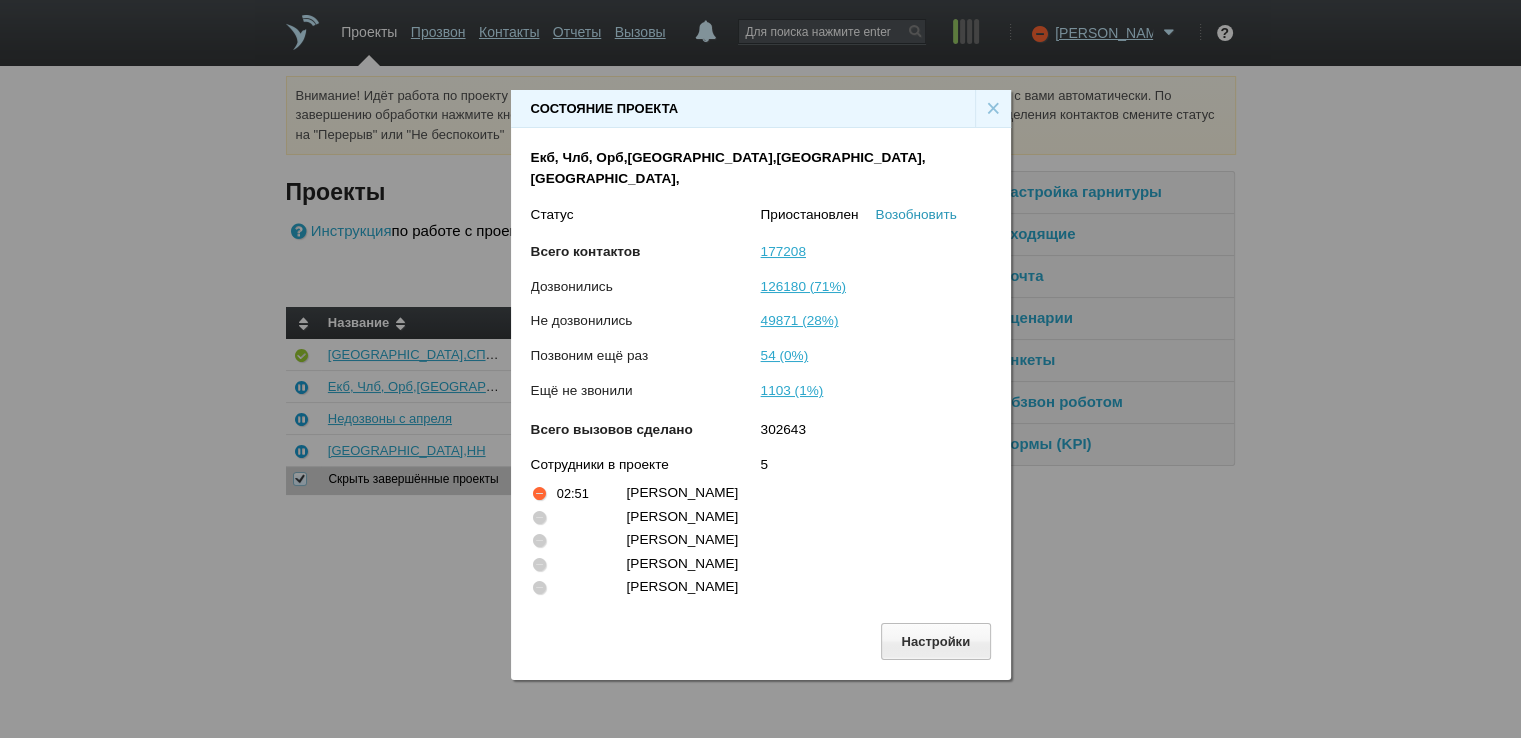 click on "Возобновить" at bounding box center [916, 214] 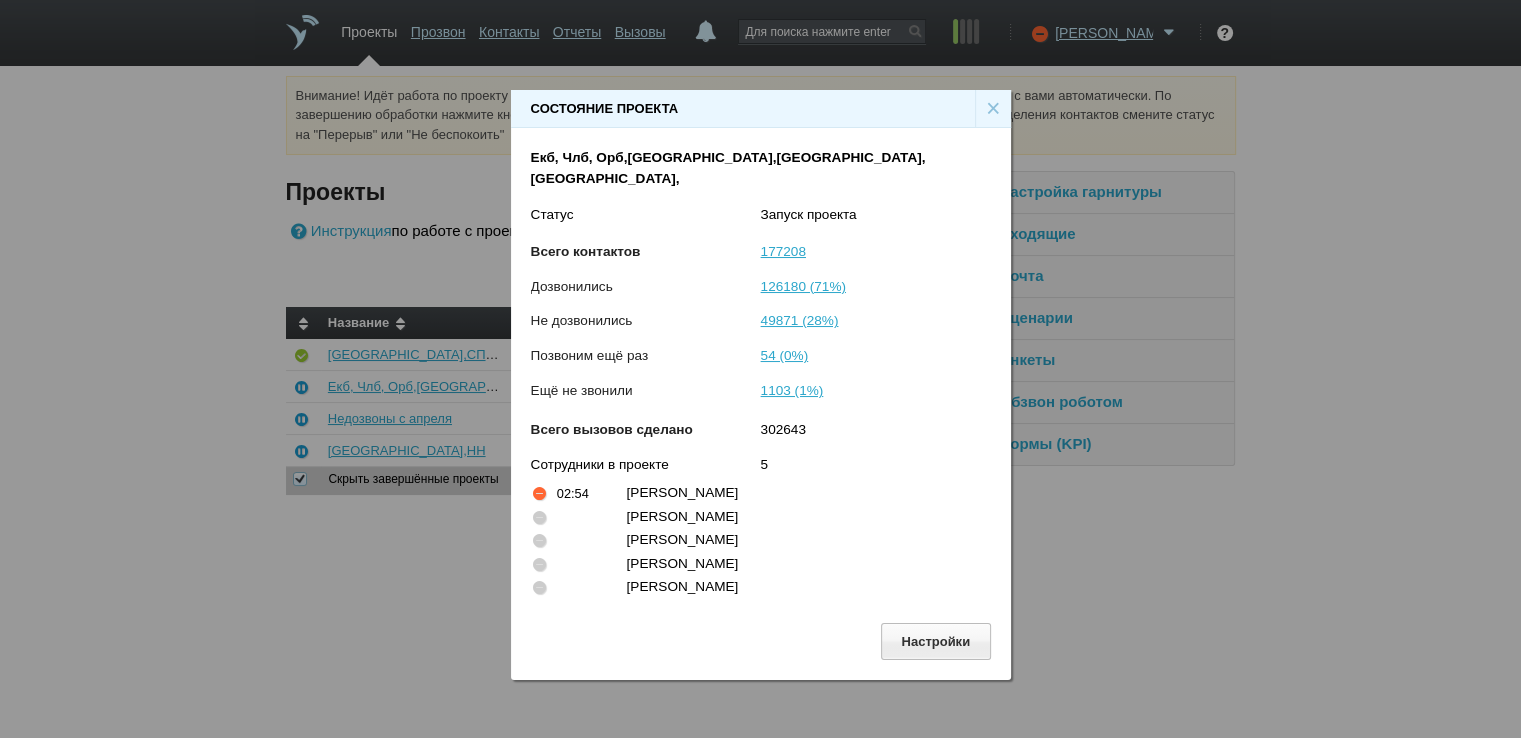 click on "×" at bounding box center [993, 109] 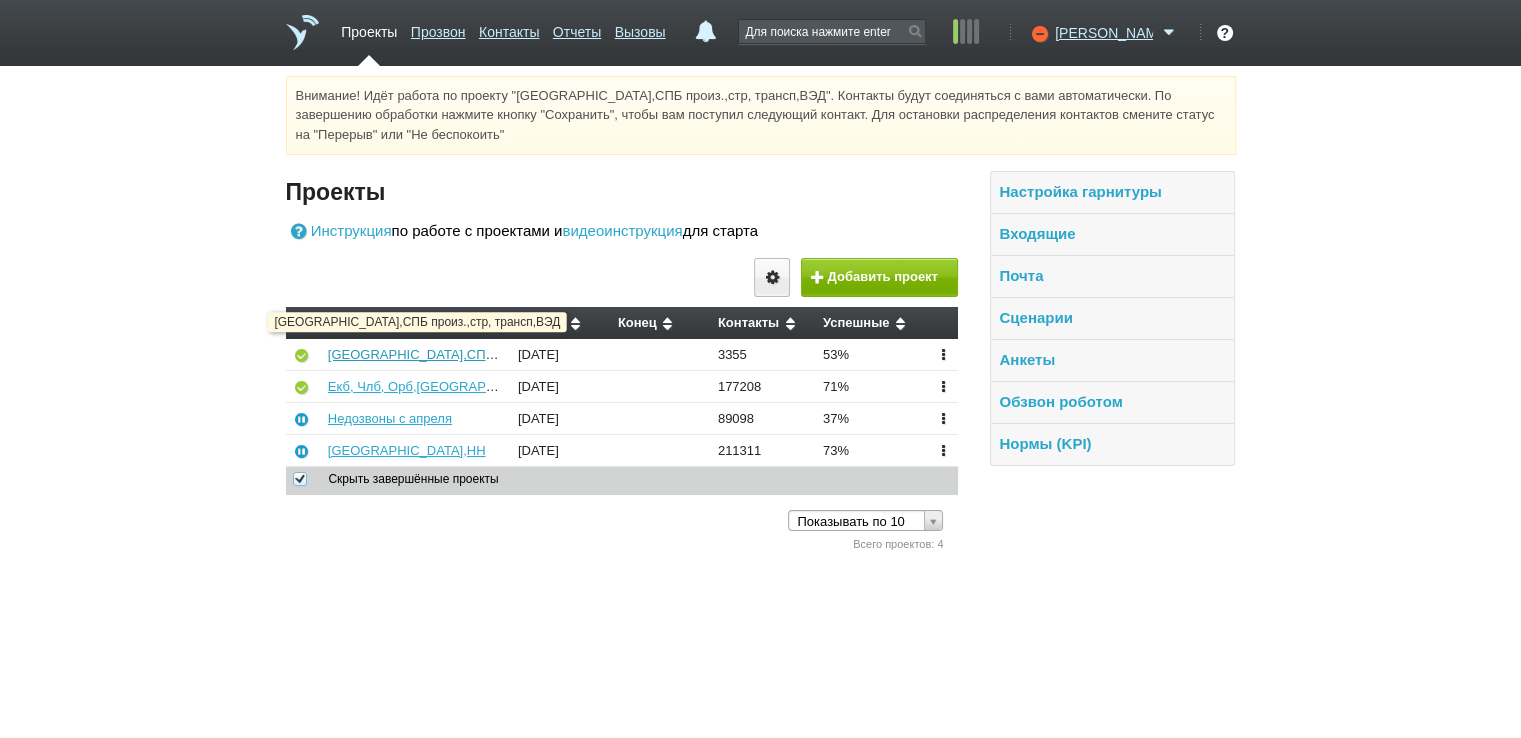 click on "[GEOGRAPHIC_DATA],СПБ произ.,стр, трансп,ВЭД" at bounding box center [483, 354] 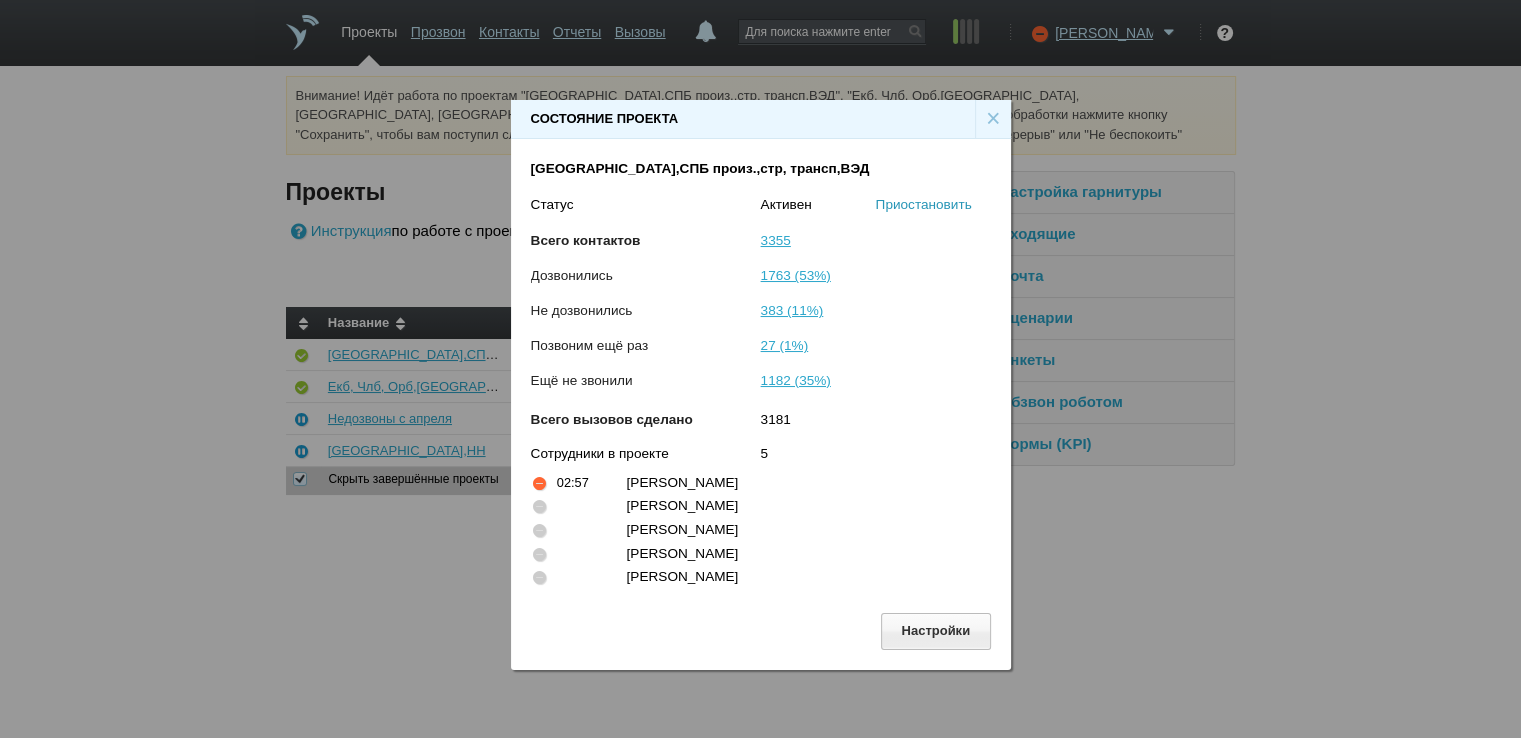 click on "Приостановить" at bounding box center [924, 204] 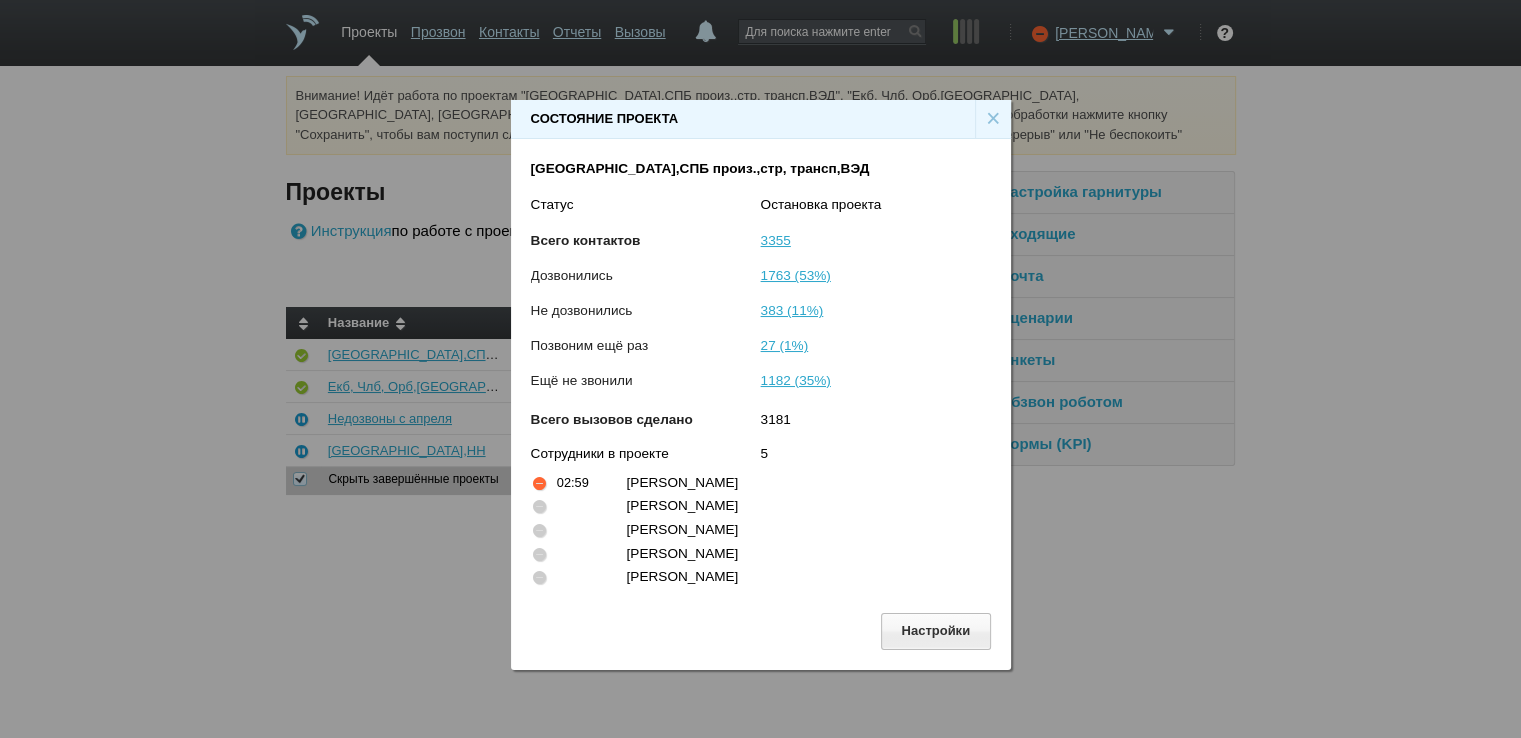 click on "×" at bounding box center (993, 119) 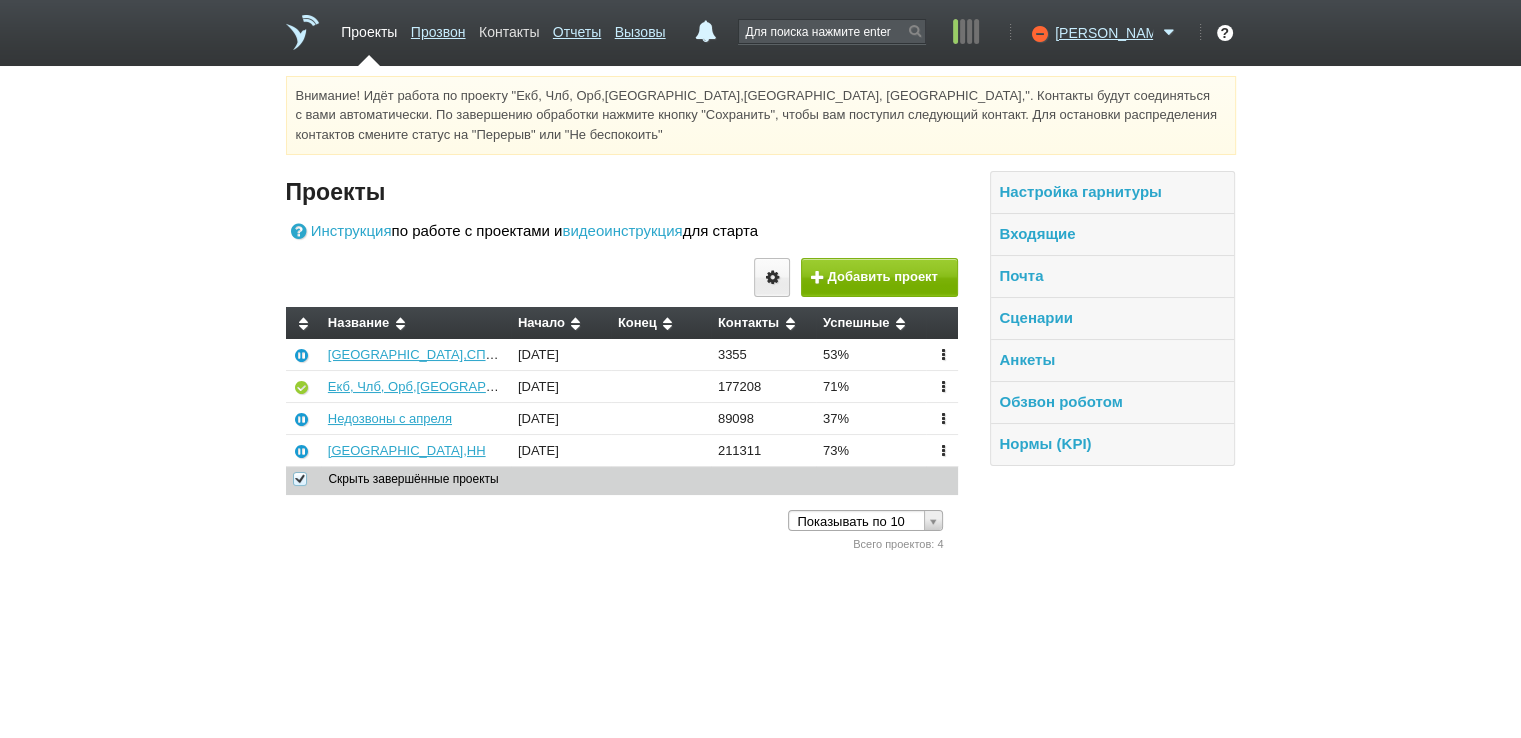 click on "Контакты" at bounding box center (509, 28) 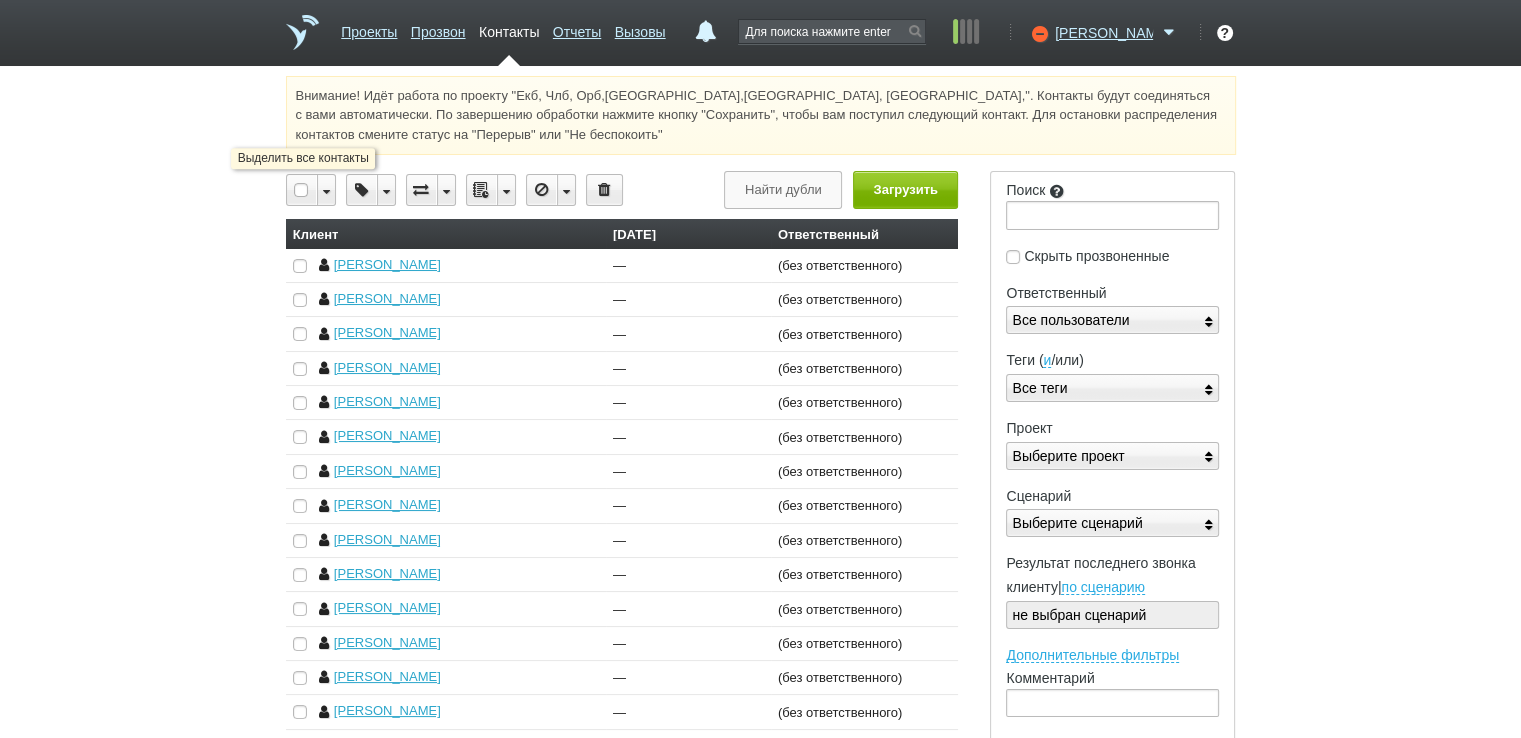 click at bounding box center [302, 190] 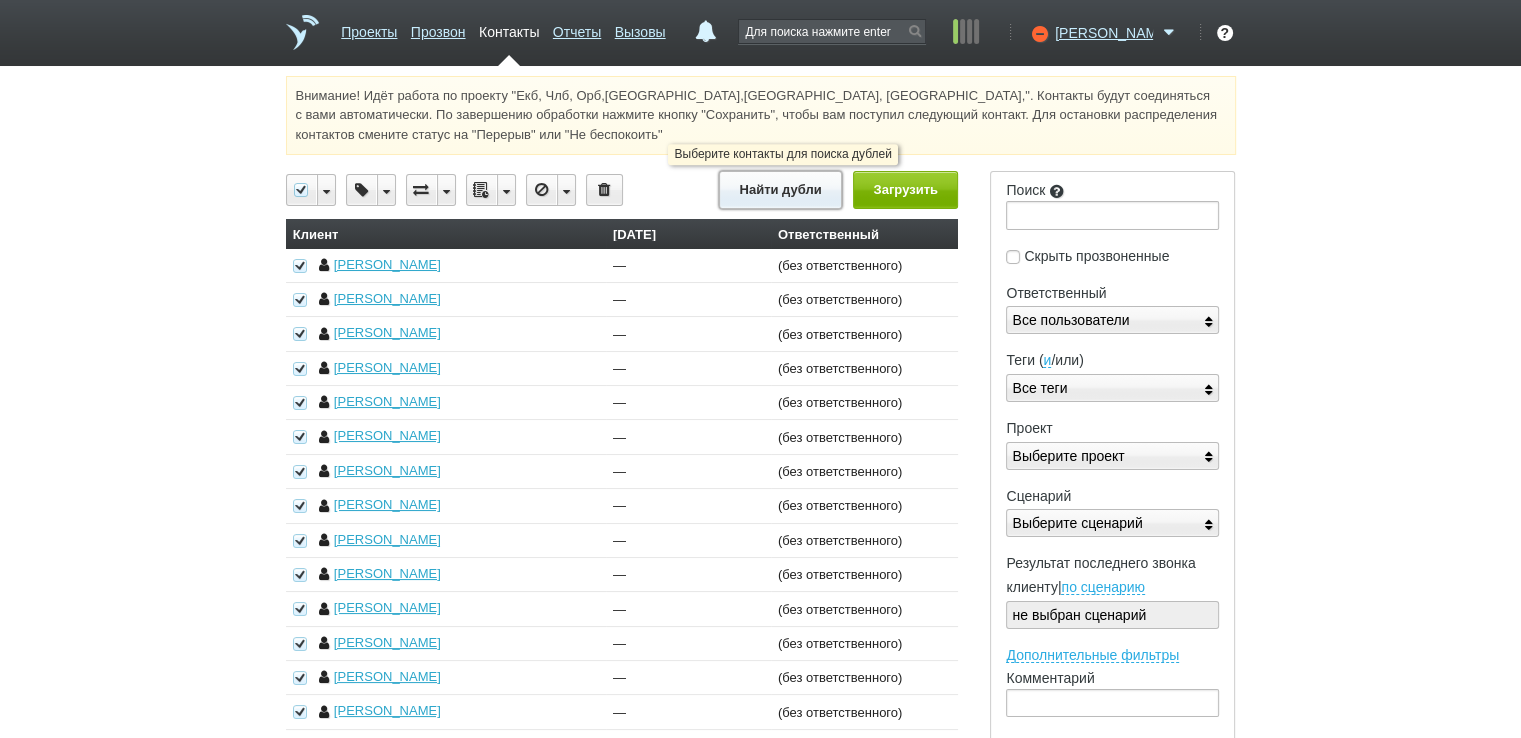 click on "Найти дубли" at bounding box center [780, 189] 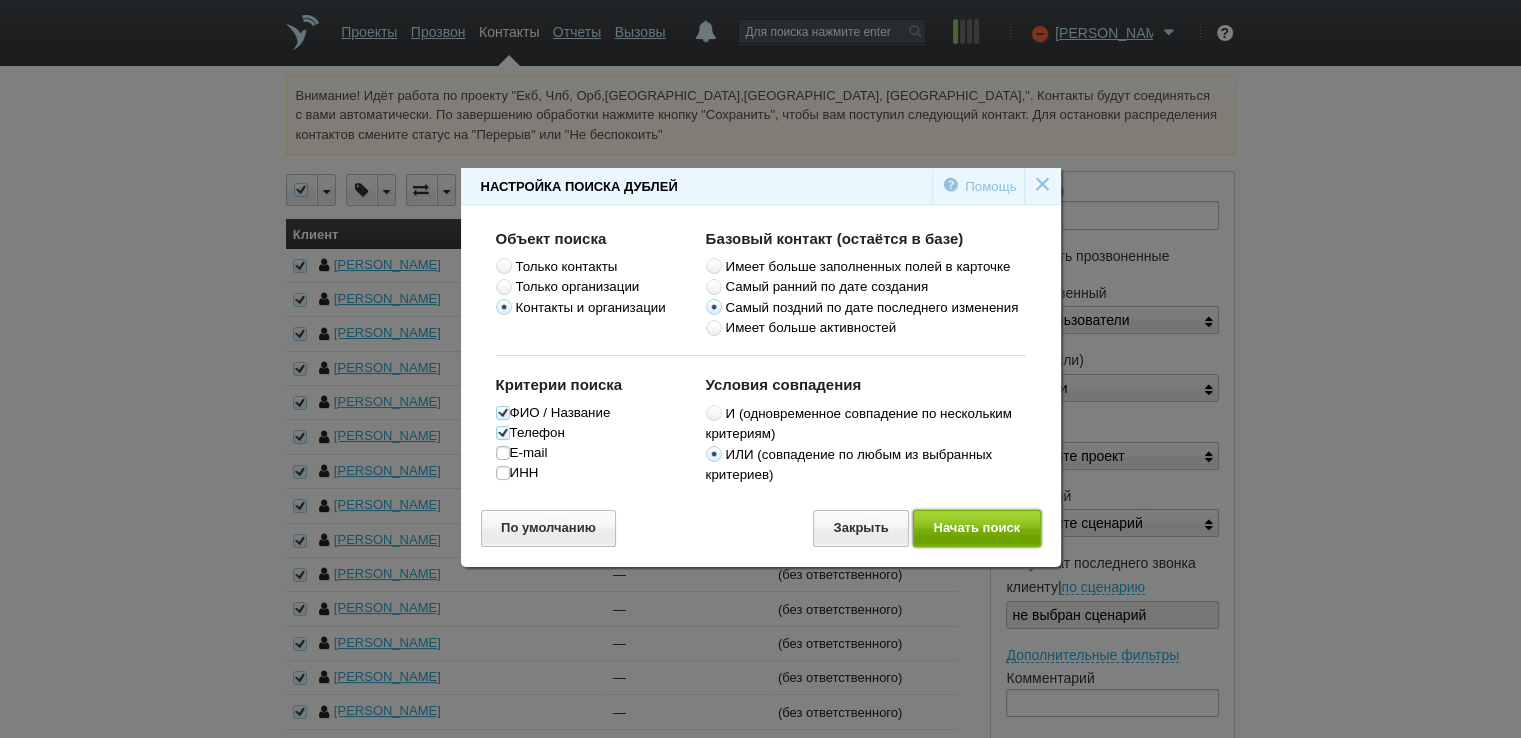 click on "Начать поиск" at bounding box center [977, 528] 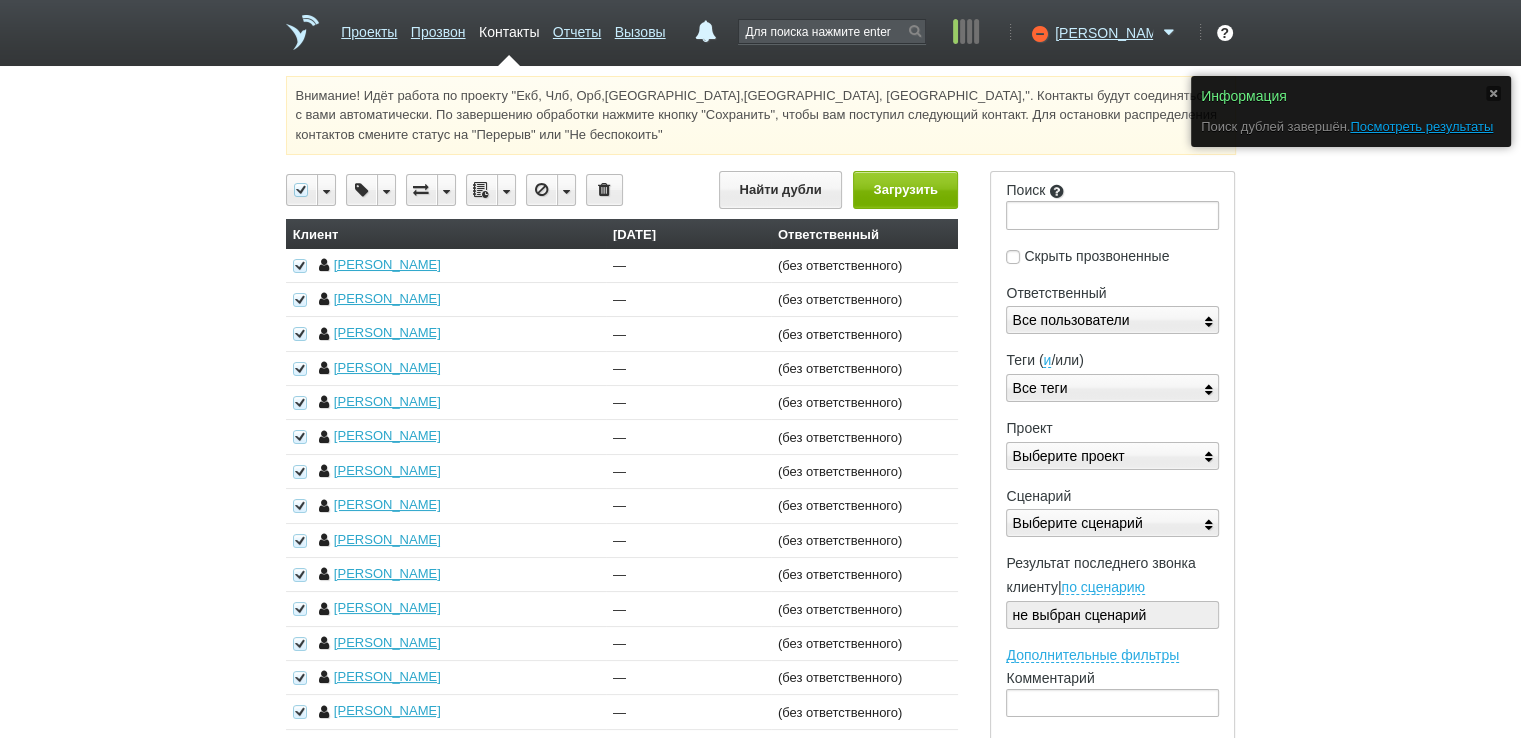 click on "Поиск дублей завершён.  Посмотреть результаты" at bounding box center (1351, 127) 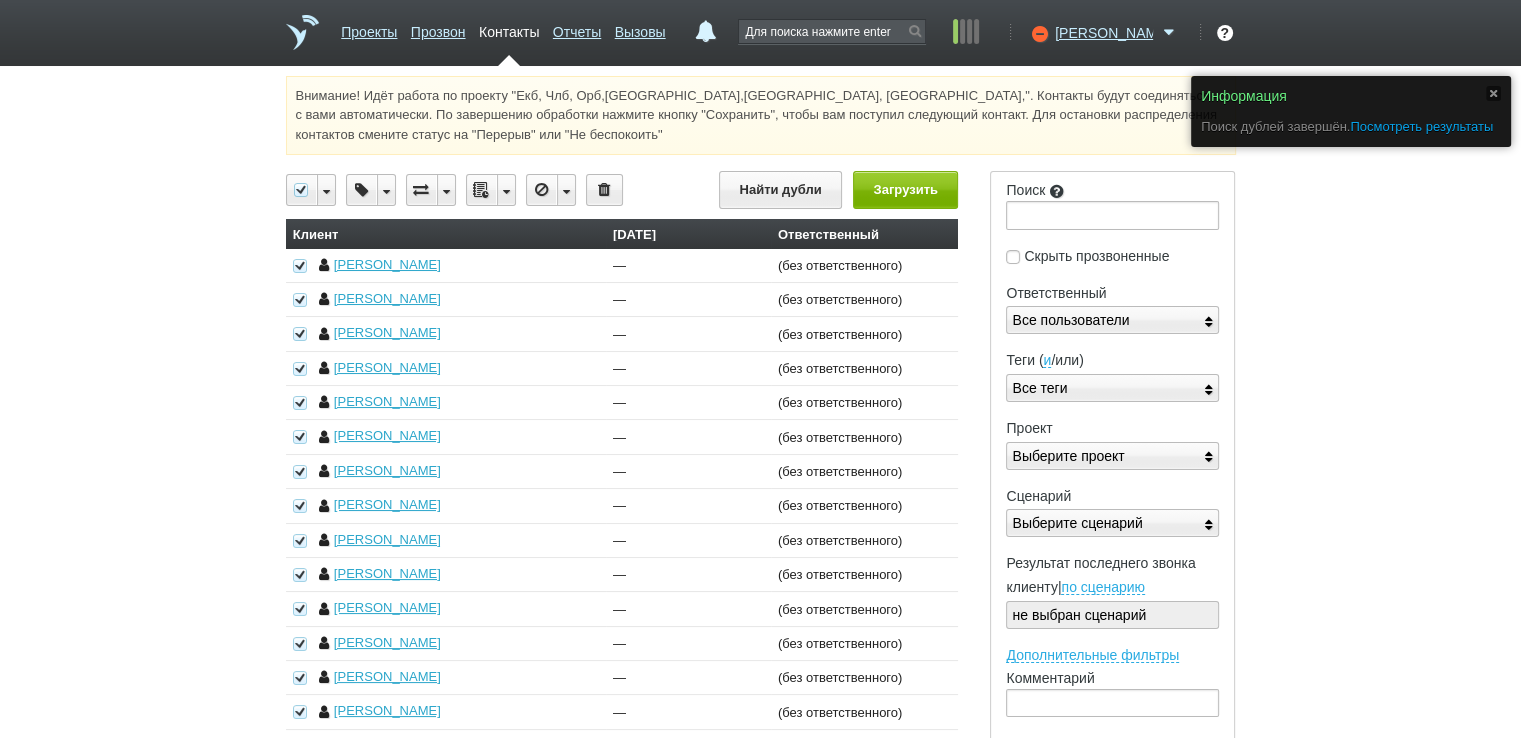 click on "Посмотреть результаты" at bounding box center [1421, 126] 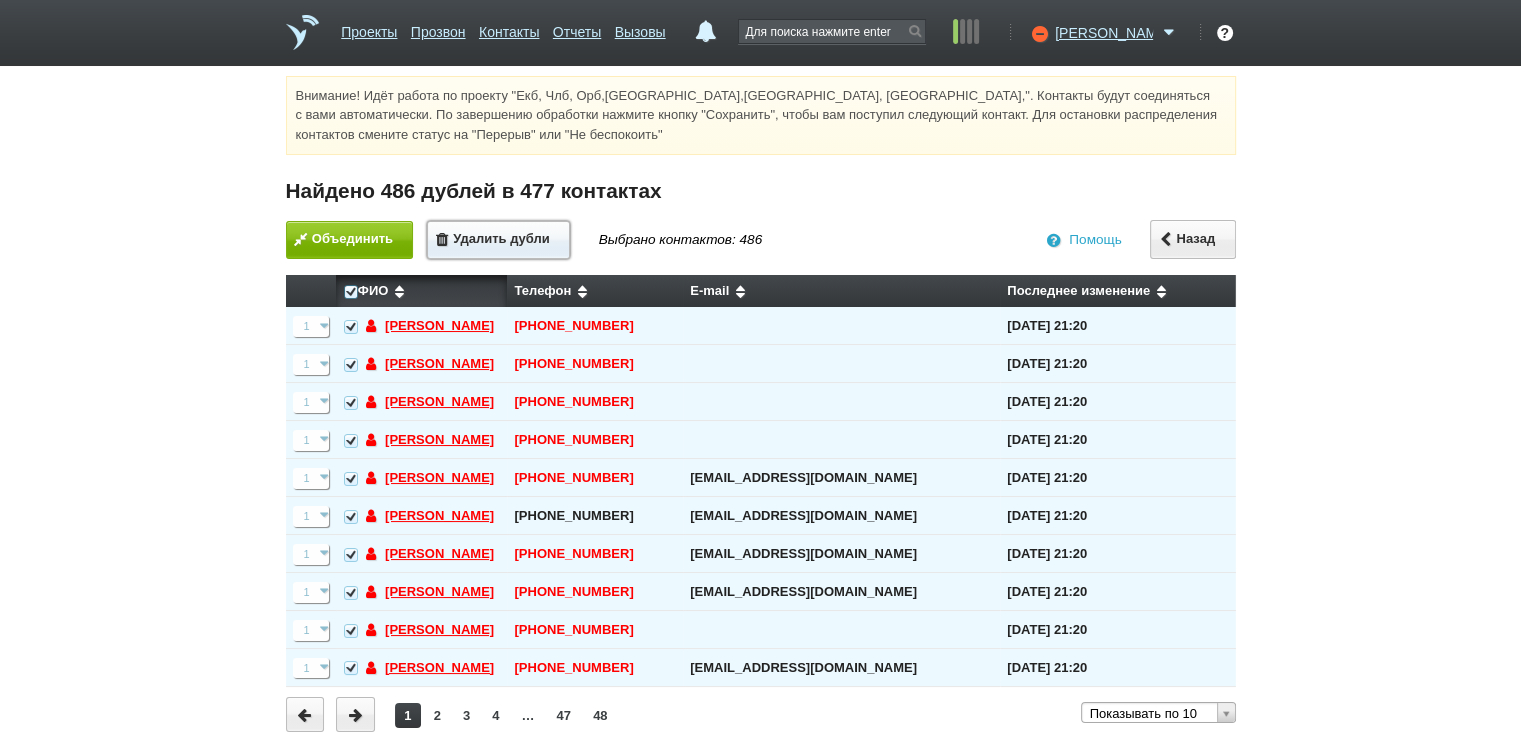 click on "Удалить дубли" at bounding box center [498, 240] 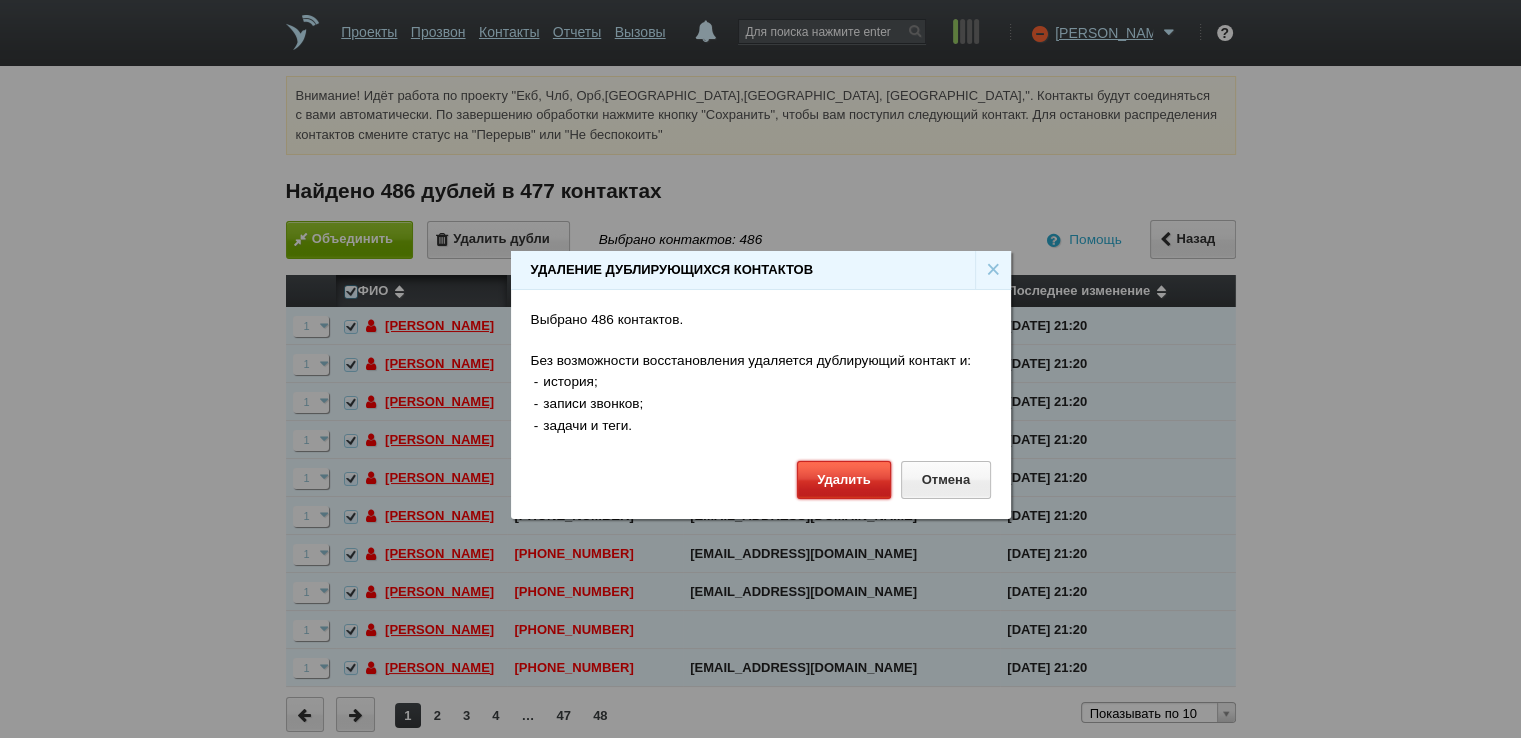 click on "Удалить" at bounding box center (844, 479) 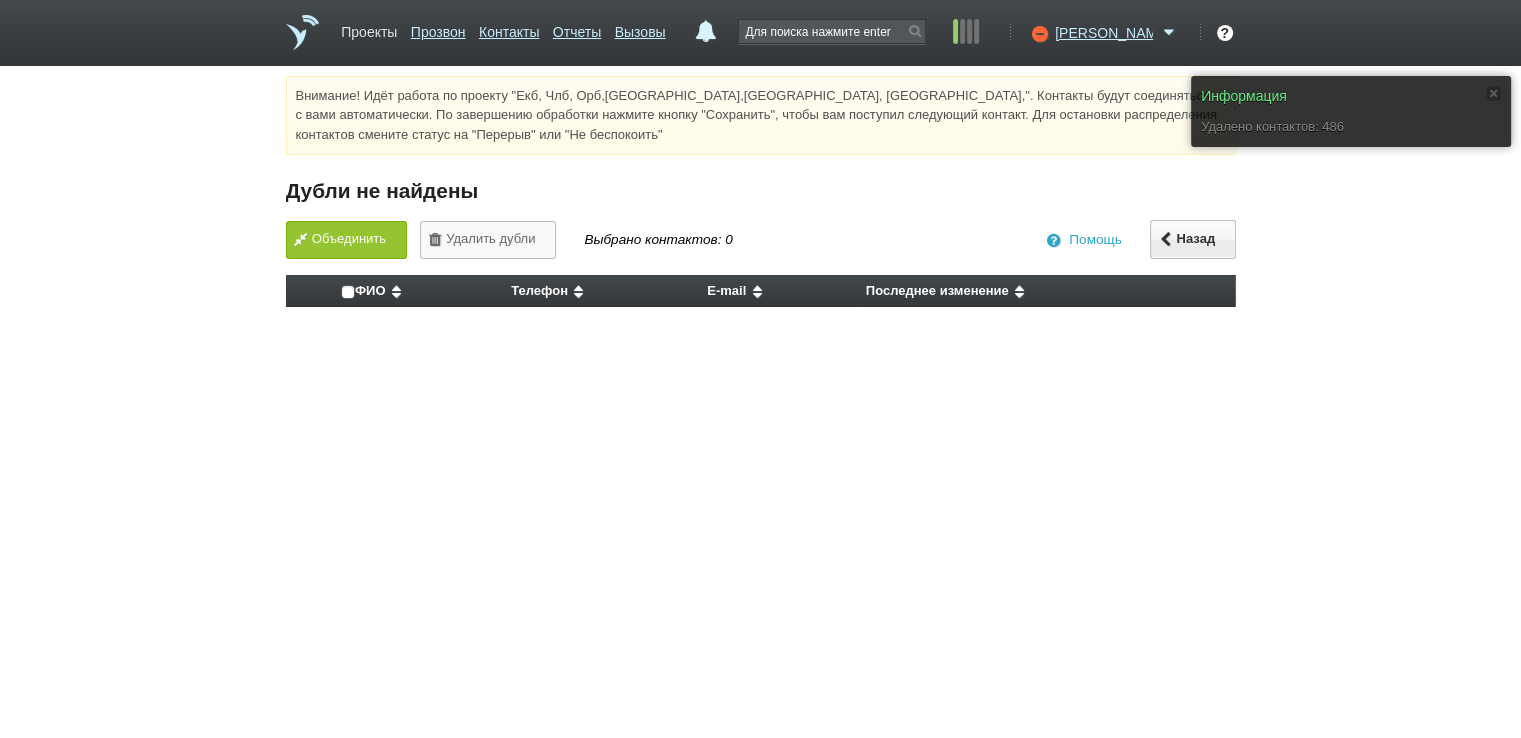 click on "Проекты" at bounding box center (369, 28) 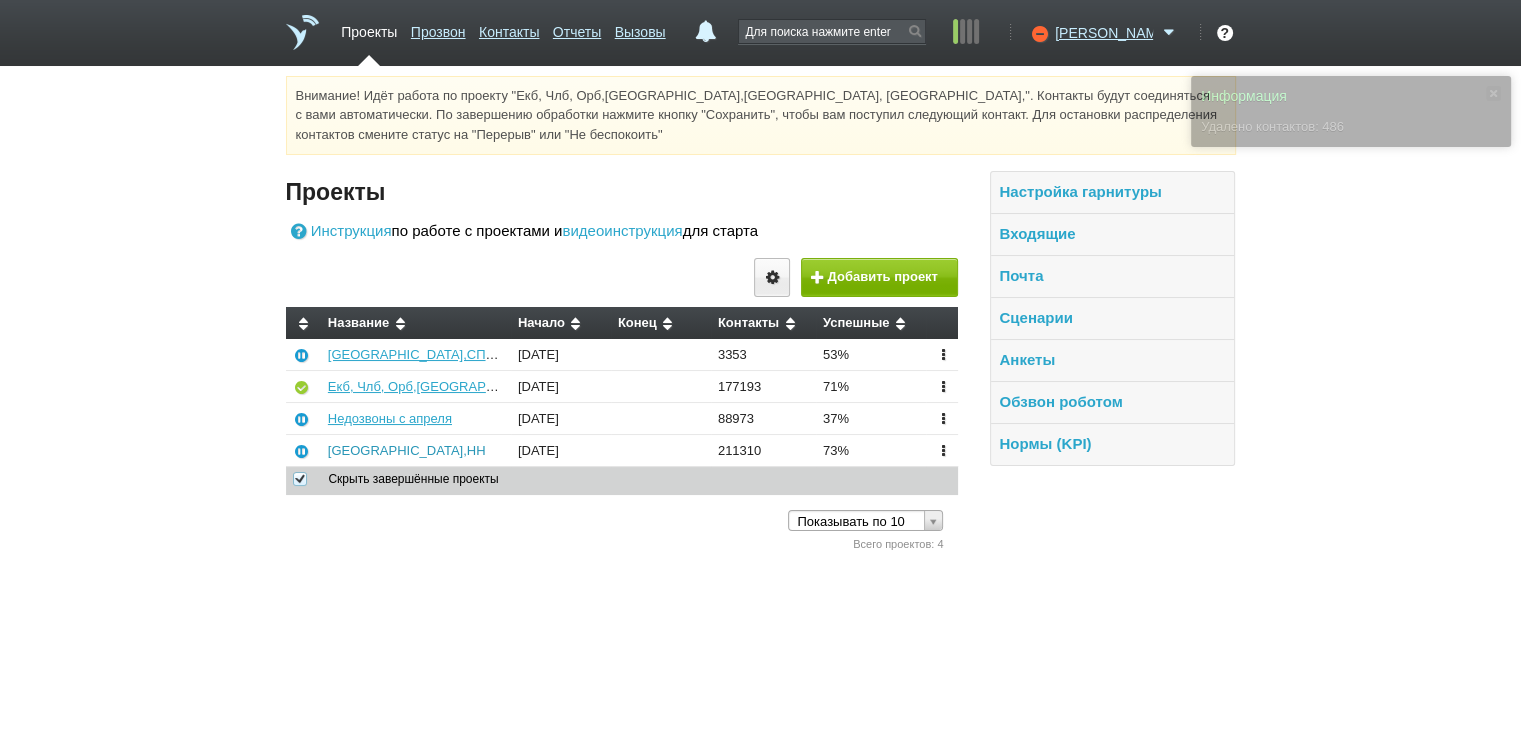 click on "[GEOGRAPHIC_DATA],НН" at bounding box center (407, 450) 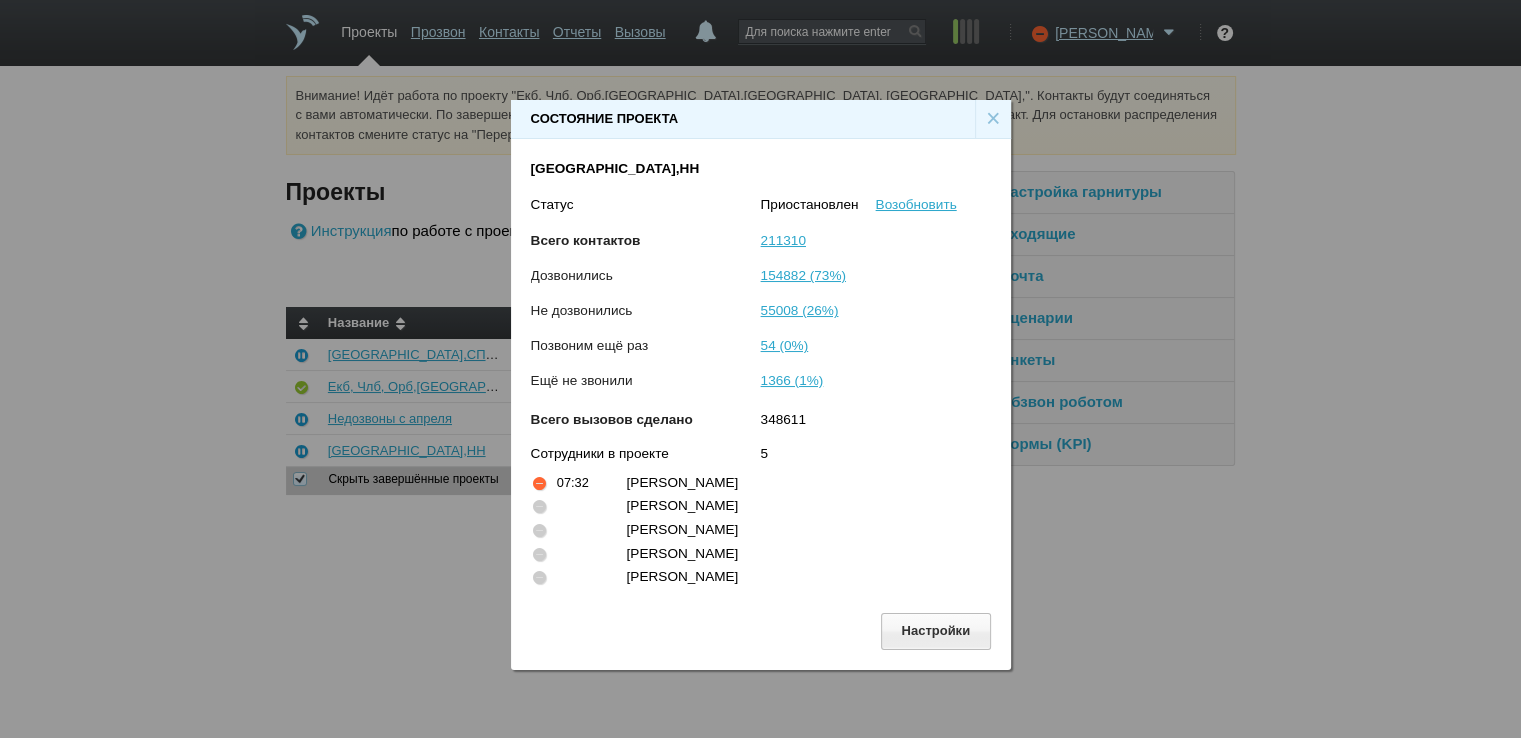 click on "×" at bounding box center (993, 119) 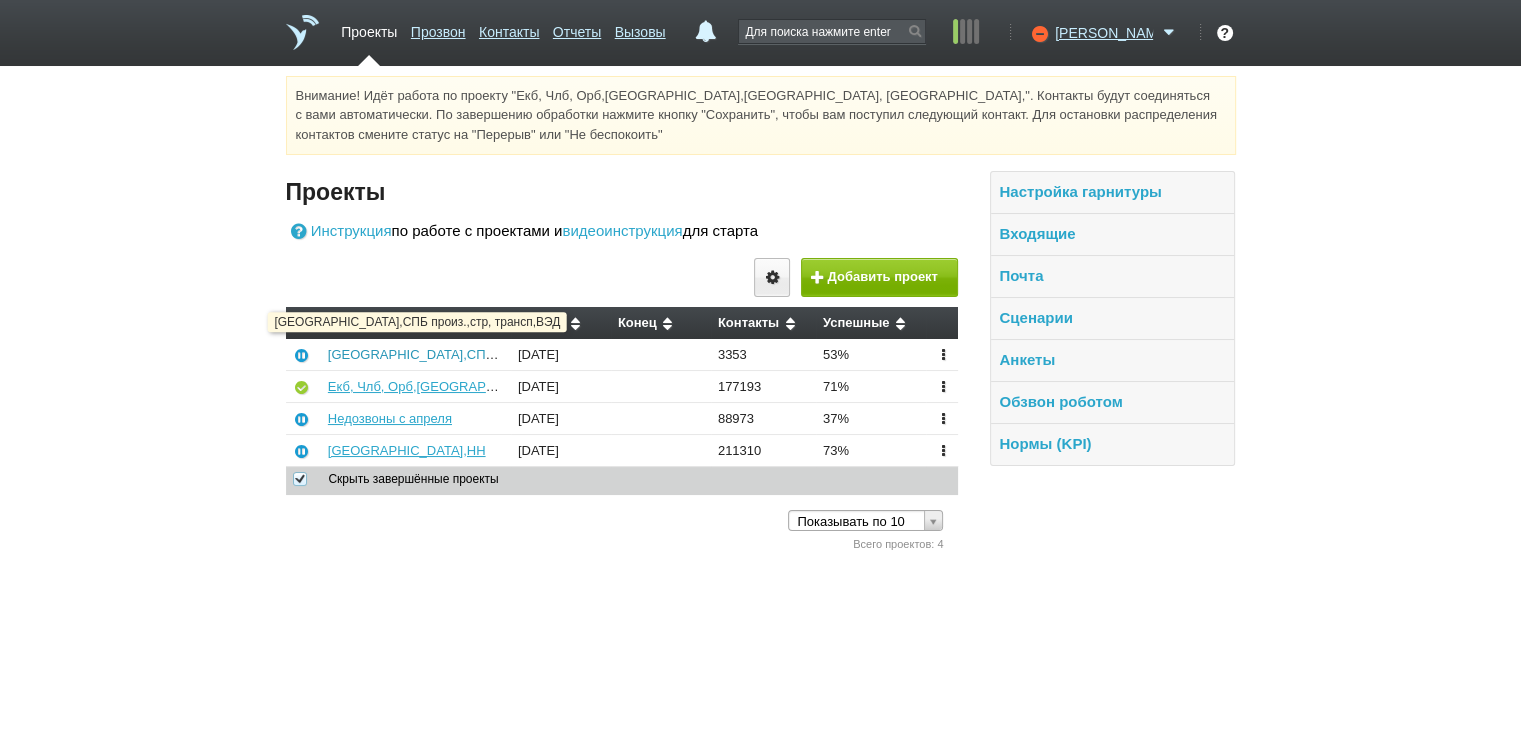 click on "[GEOGRAPHIC_DATA],СПБ произ.,стр, трансп,ВЭД" at bounding box center (483, 354) 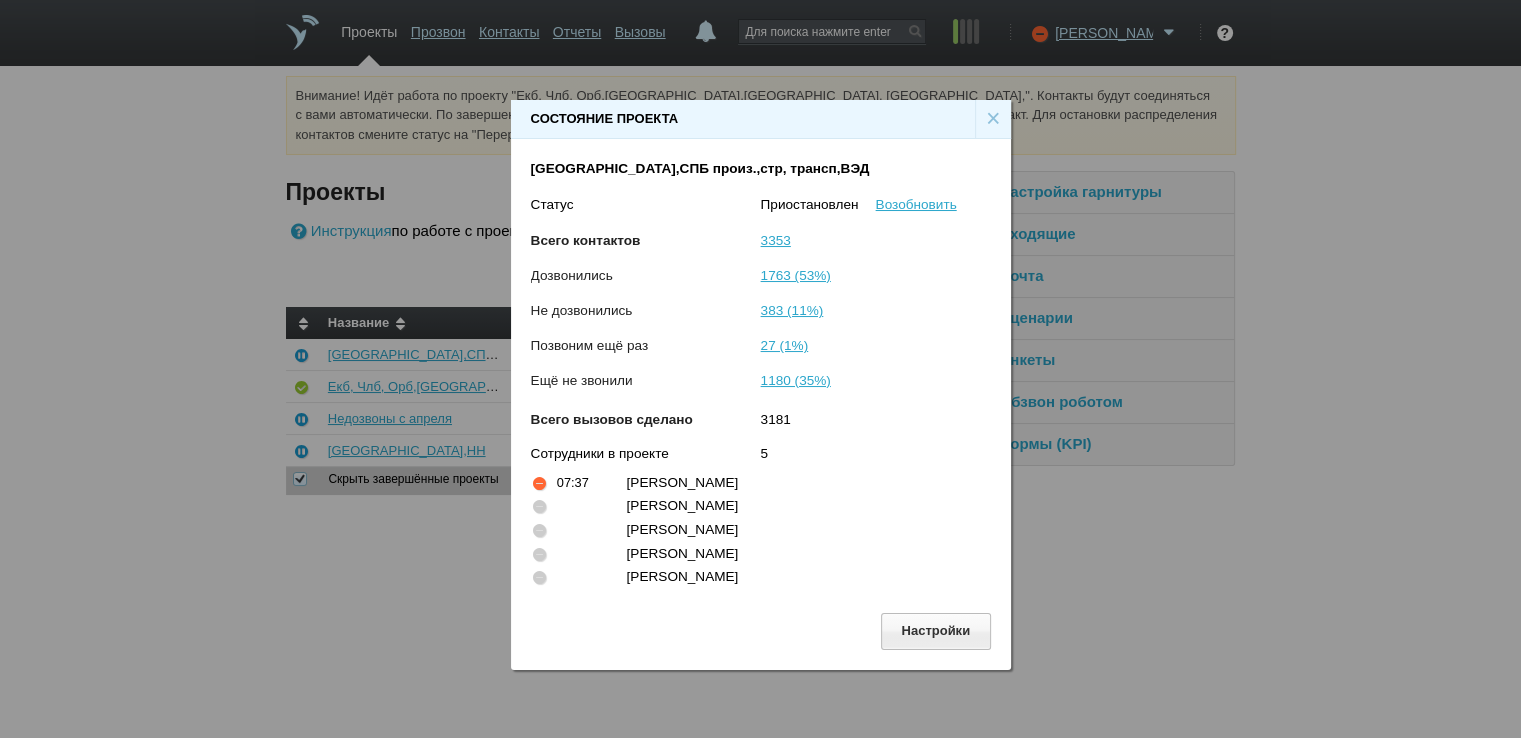 click on "×" at bounding box center [993, 119] 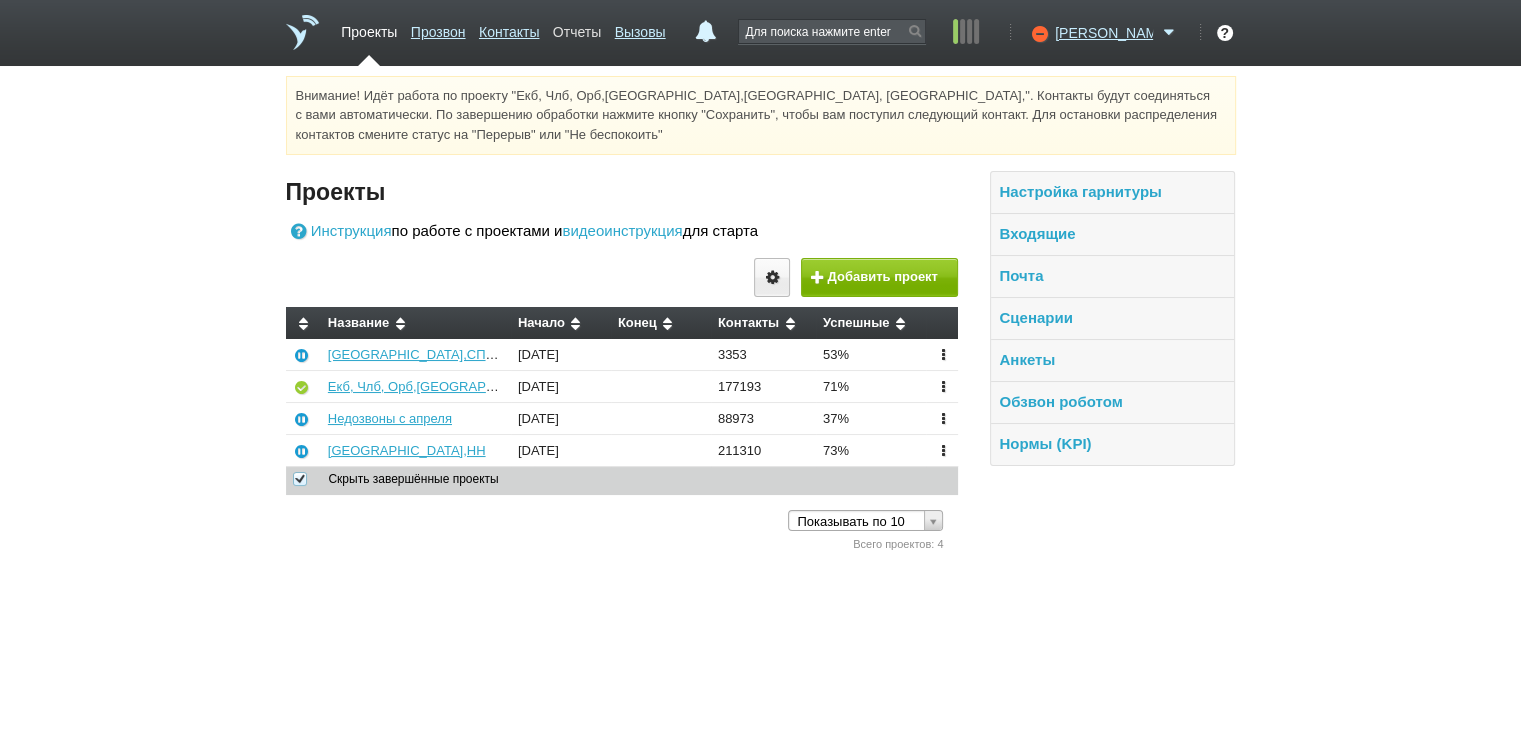 click on "Отчеты" at bounding box center [577, 28] 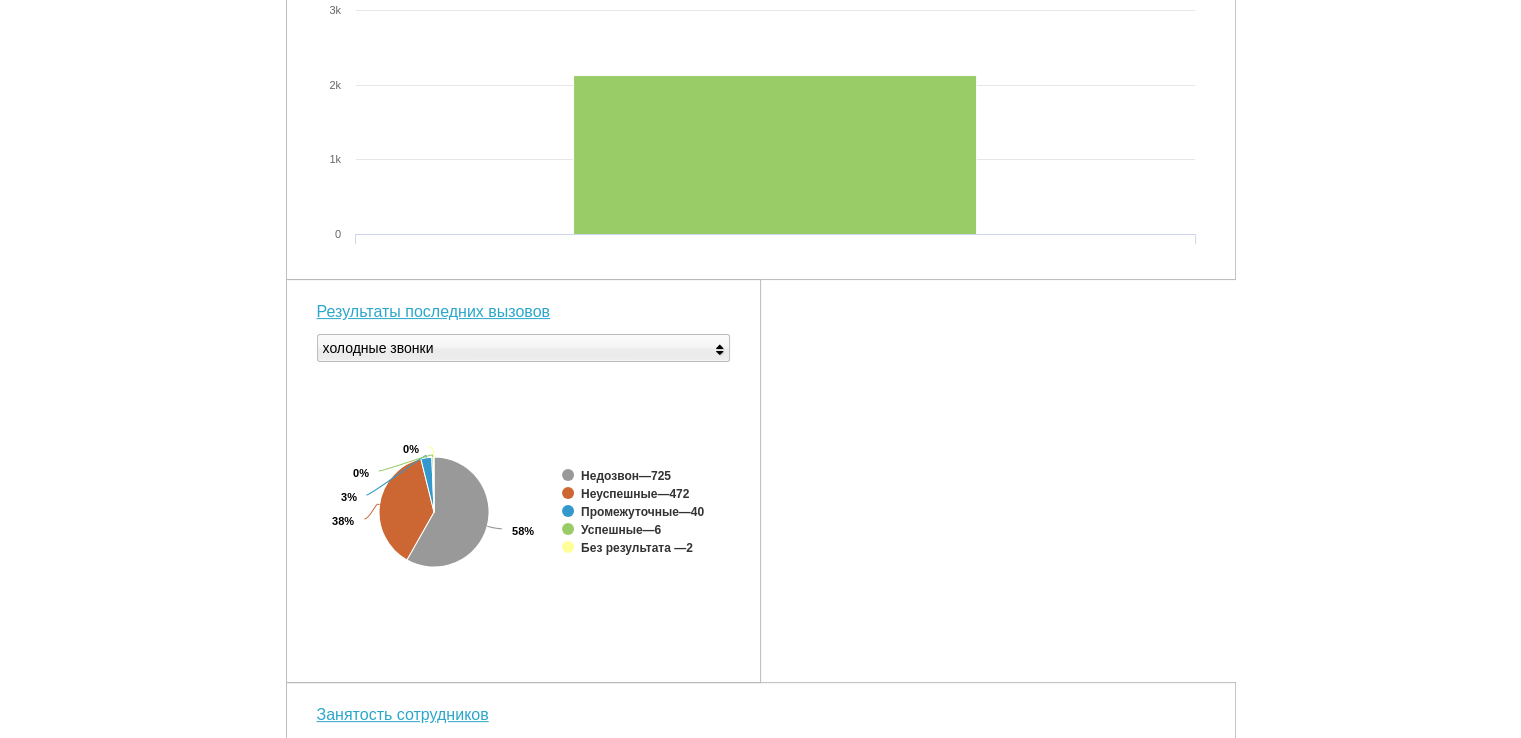 scroll, scrollTop: 0, scrollLeft: 0, axis: both 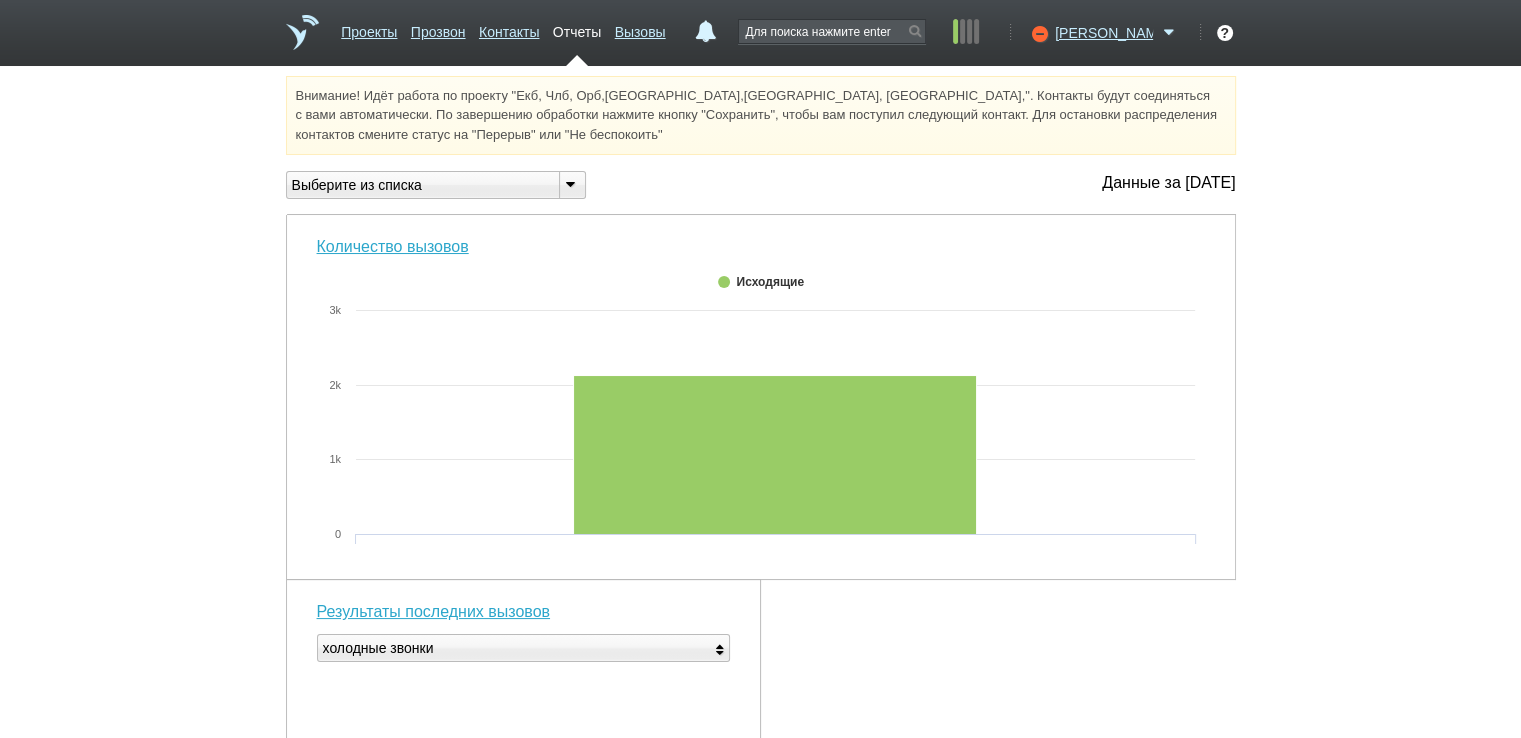 click at bounding box center (571, 183) 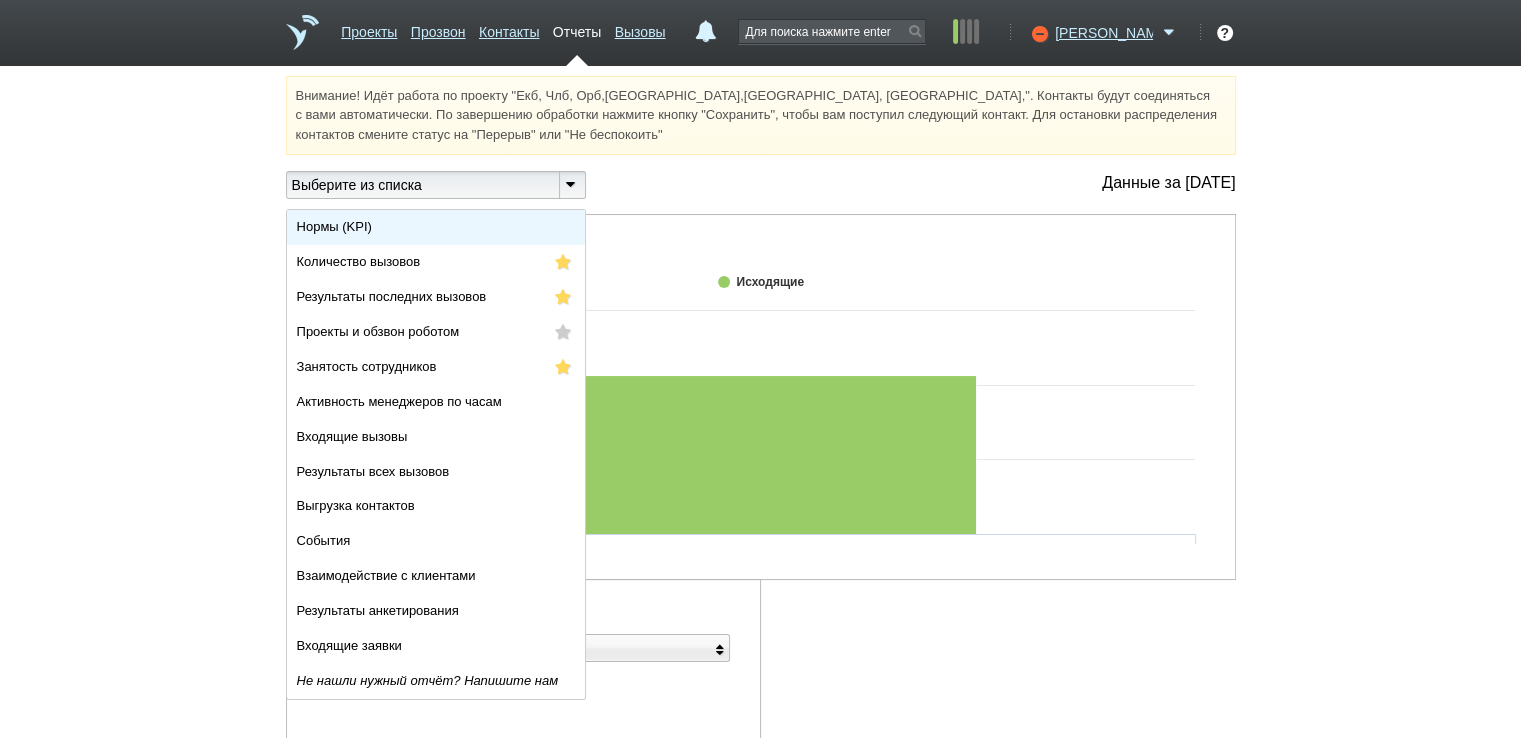 click on "Нормы (KPI)" at bounding box center [436, 227] 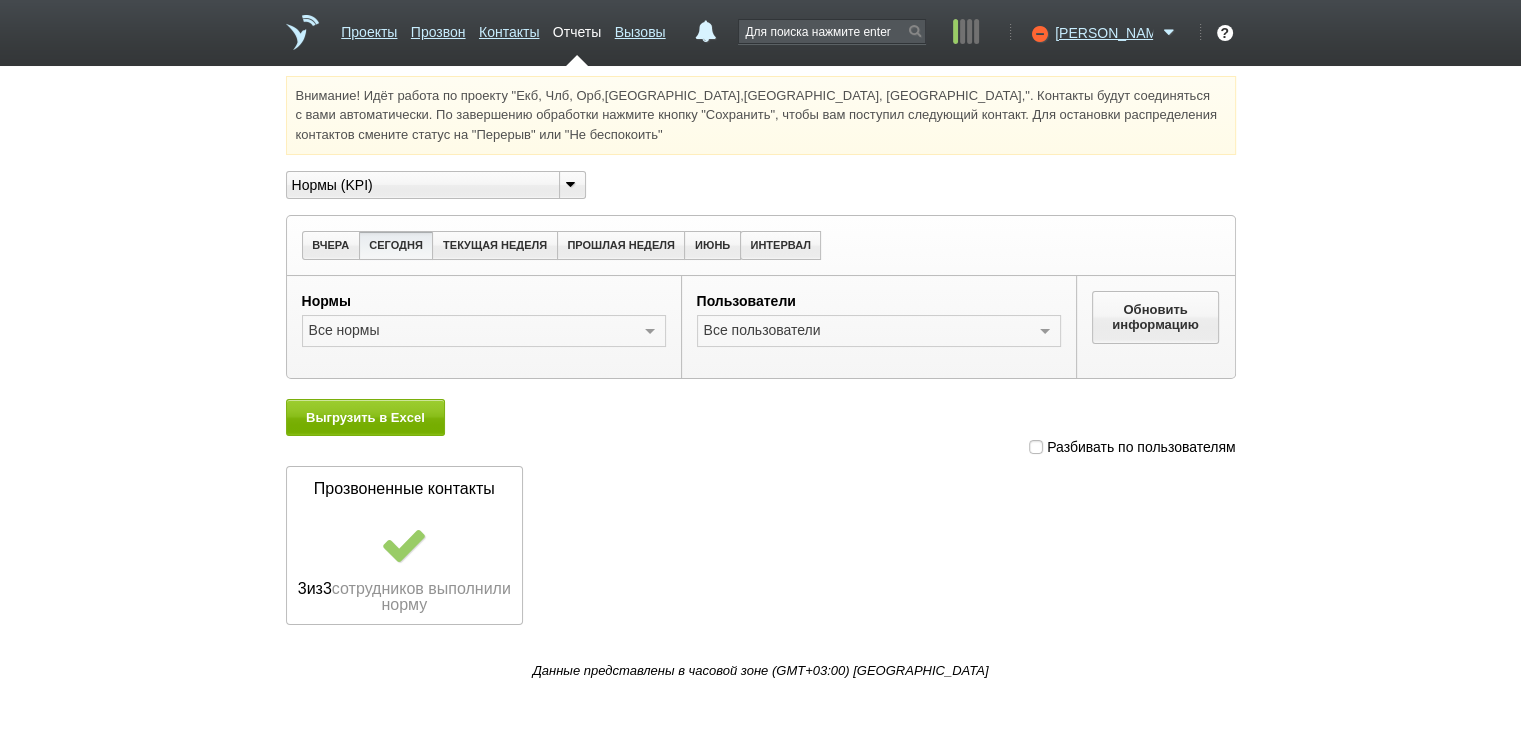 click at bounding box center [1036, 447] 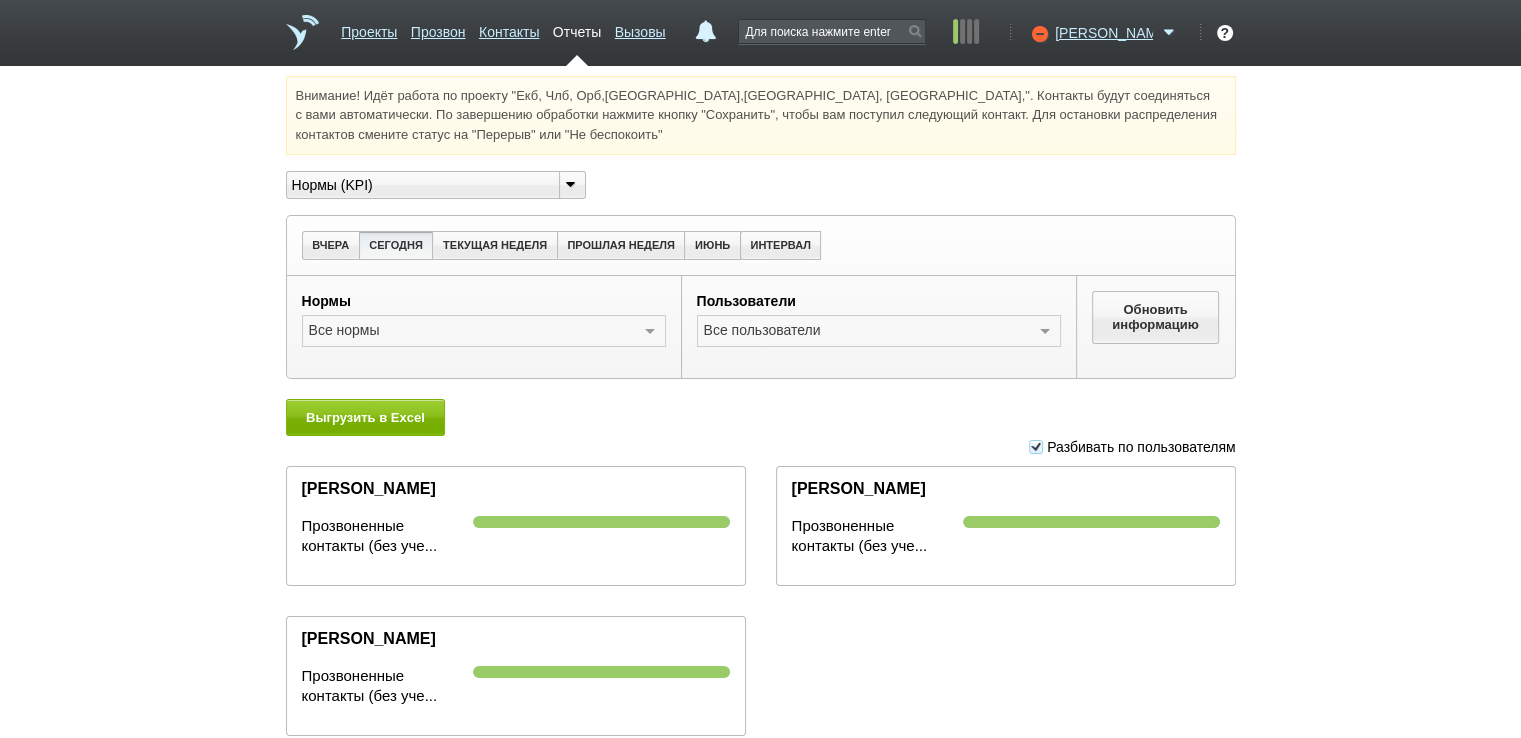 scroll, scrollTop: 61, scrollLeft: 0, axis: vertical 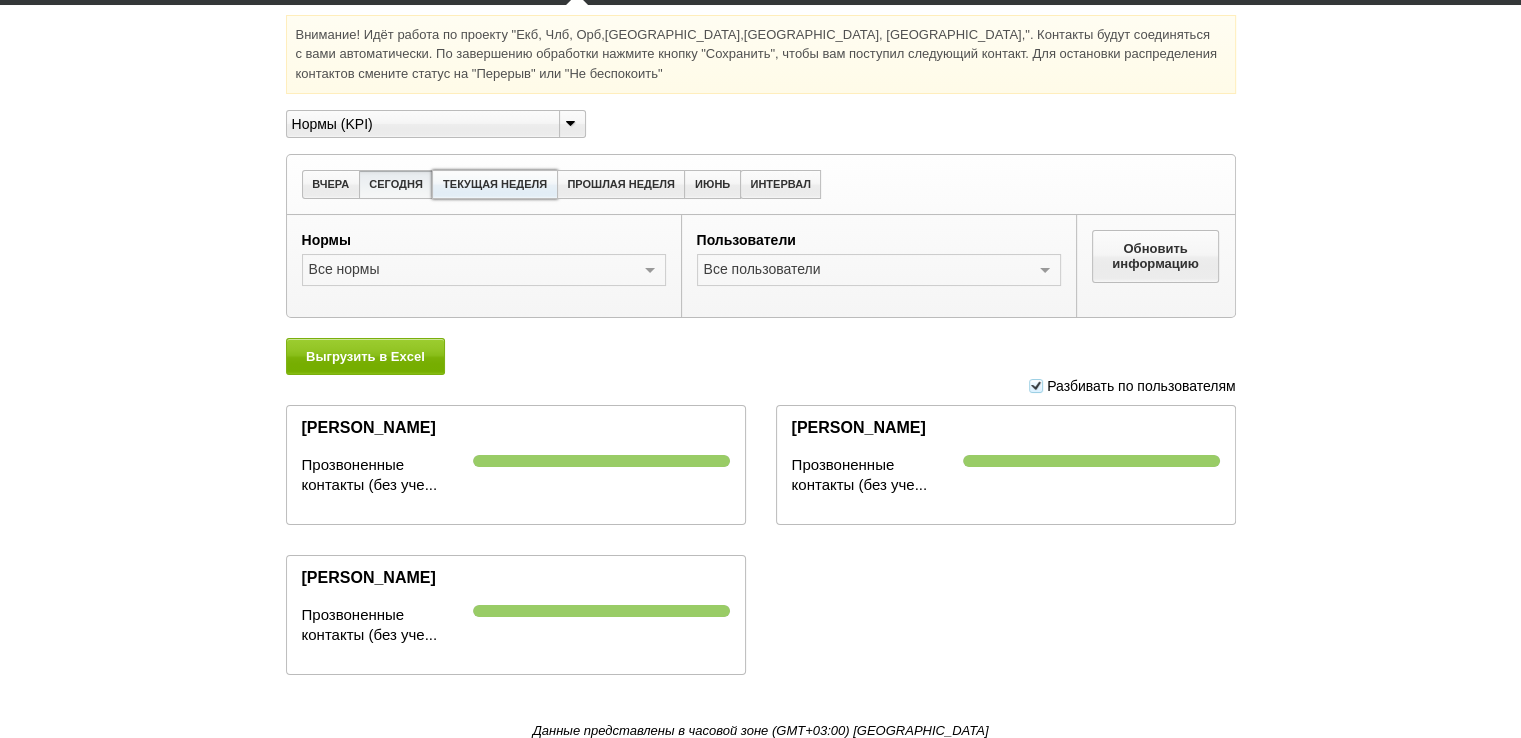 click on "ТЕКУЩАЯ НЕДЕЛЯ" at bounding box center (494, 184) 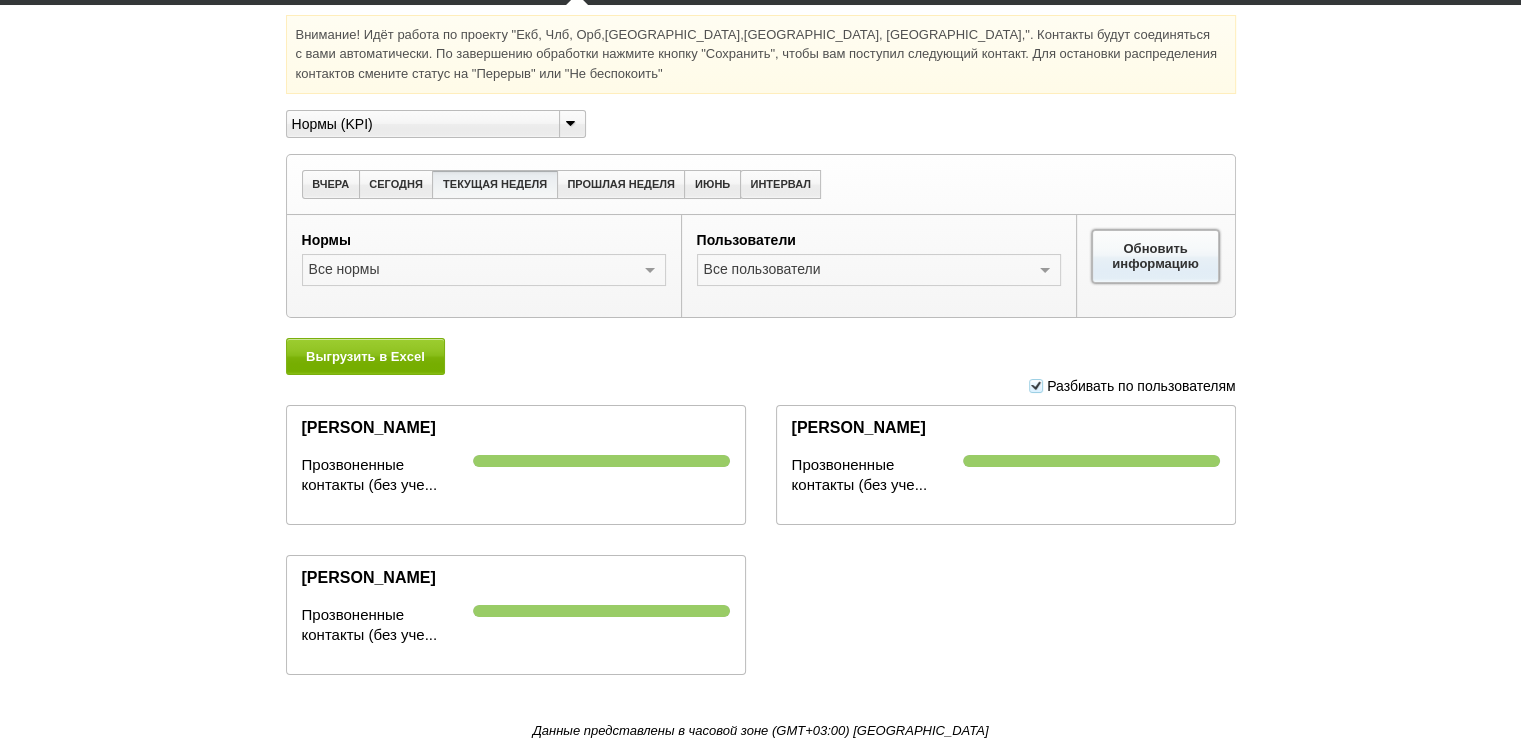 click on "Обновить информацию" at bounding box center (1156, 256) 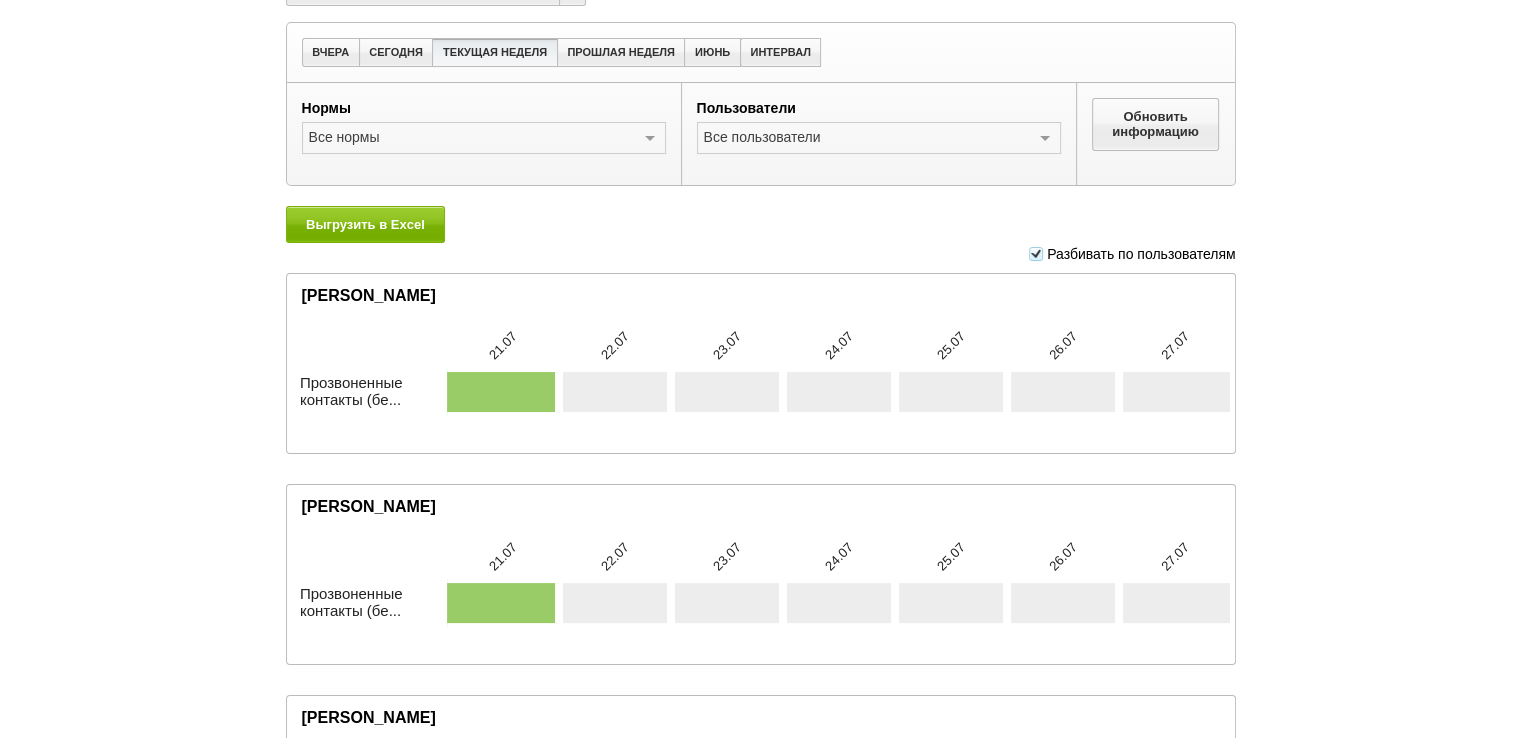 scroll, scrollTop: 0, scrollLeft: 0, axis: both 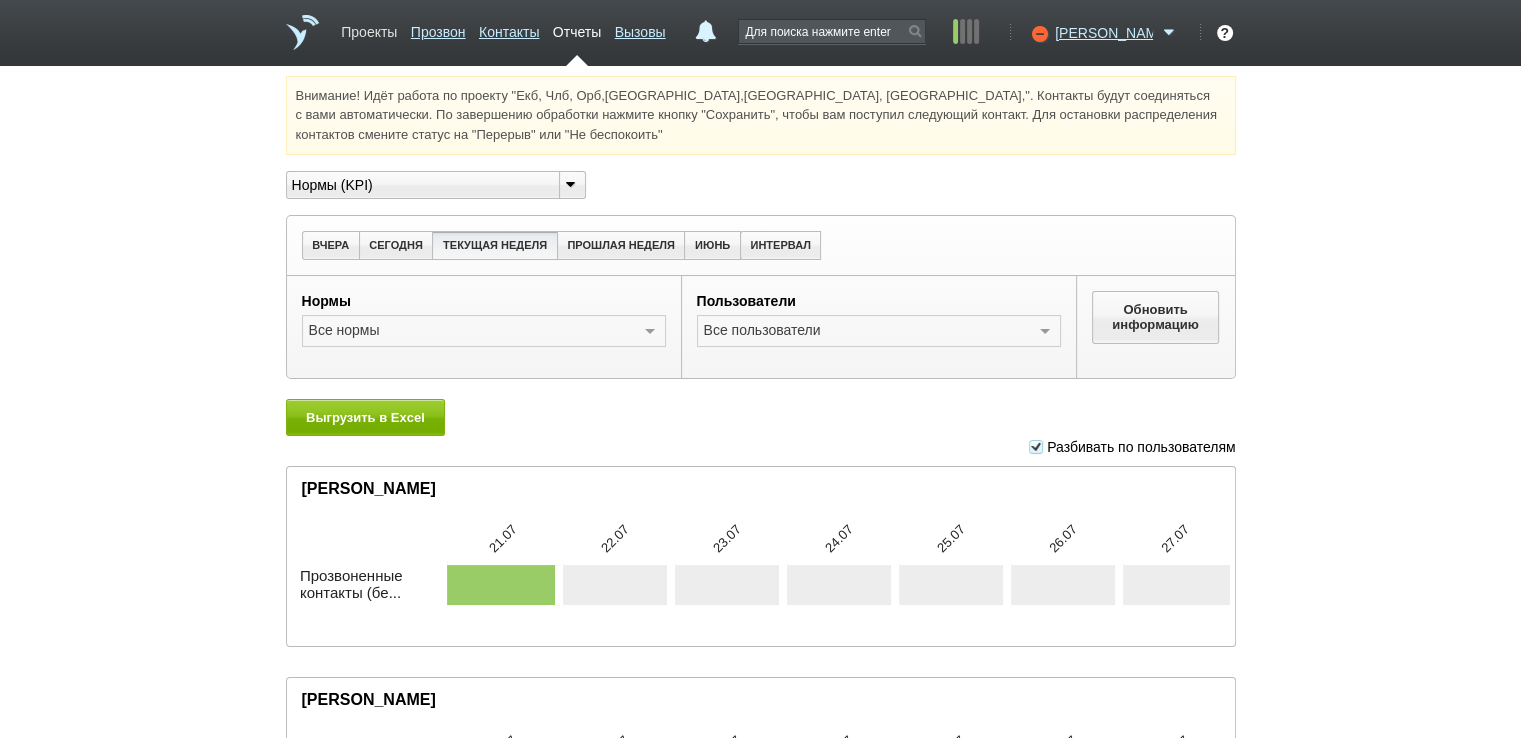 click on "Проекты" at bounding box center [369, 28] 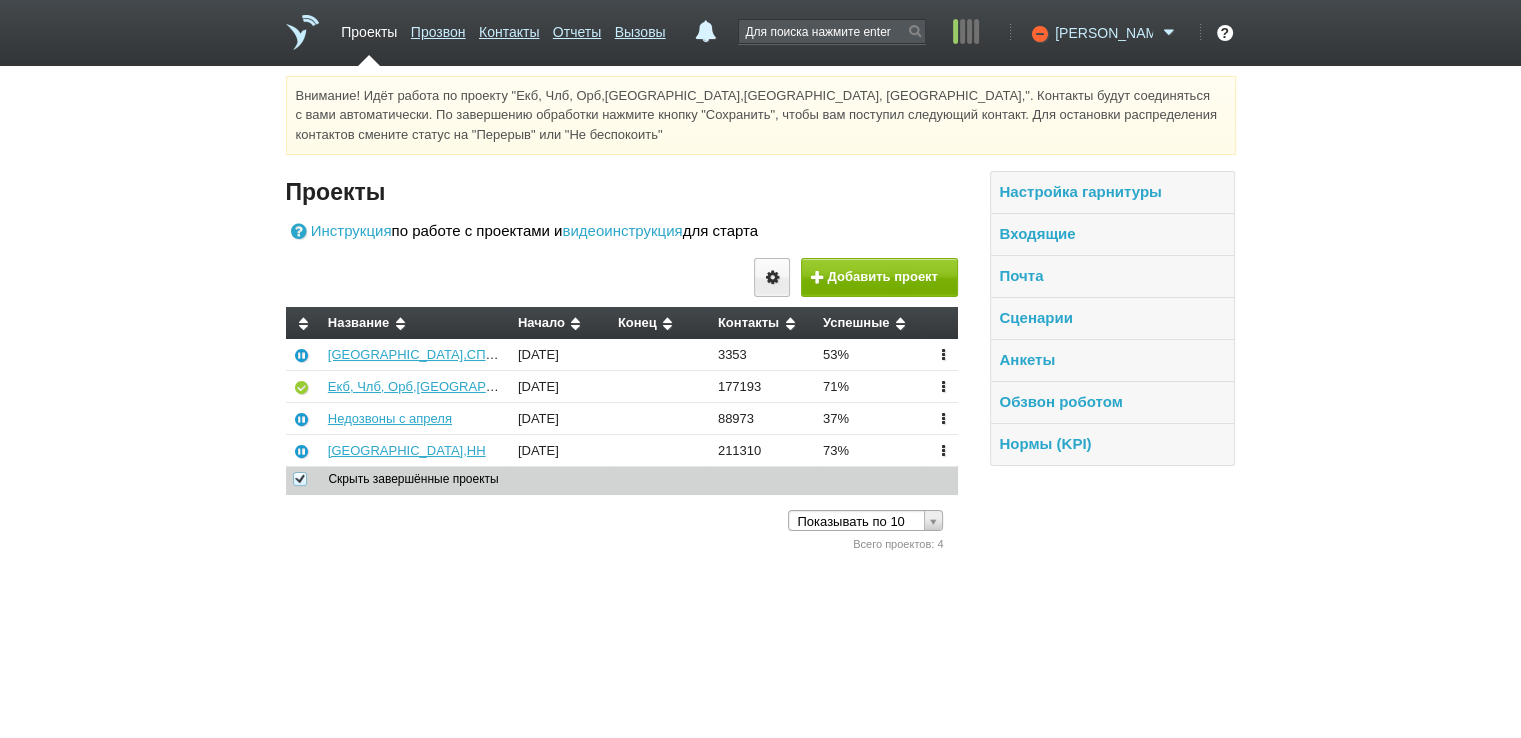 click on "[PERSON_NAME]" at bounding box center (1104, 33) 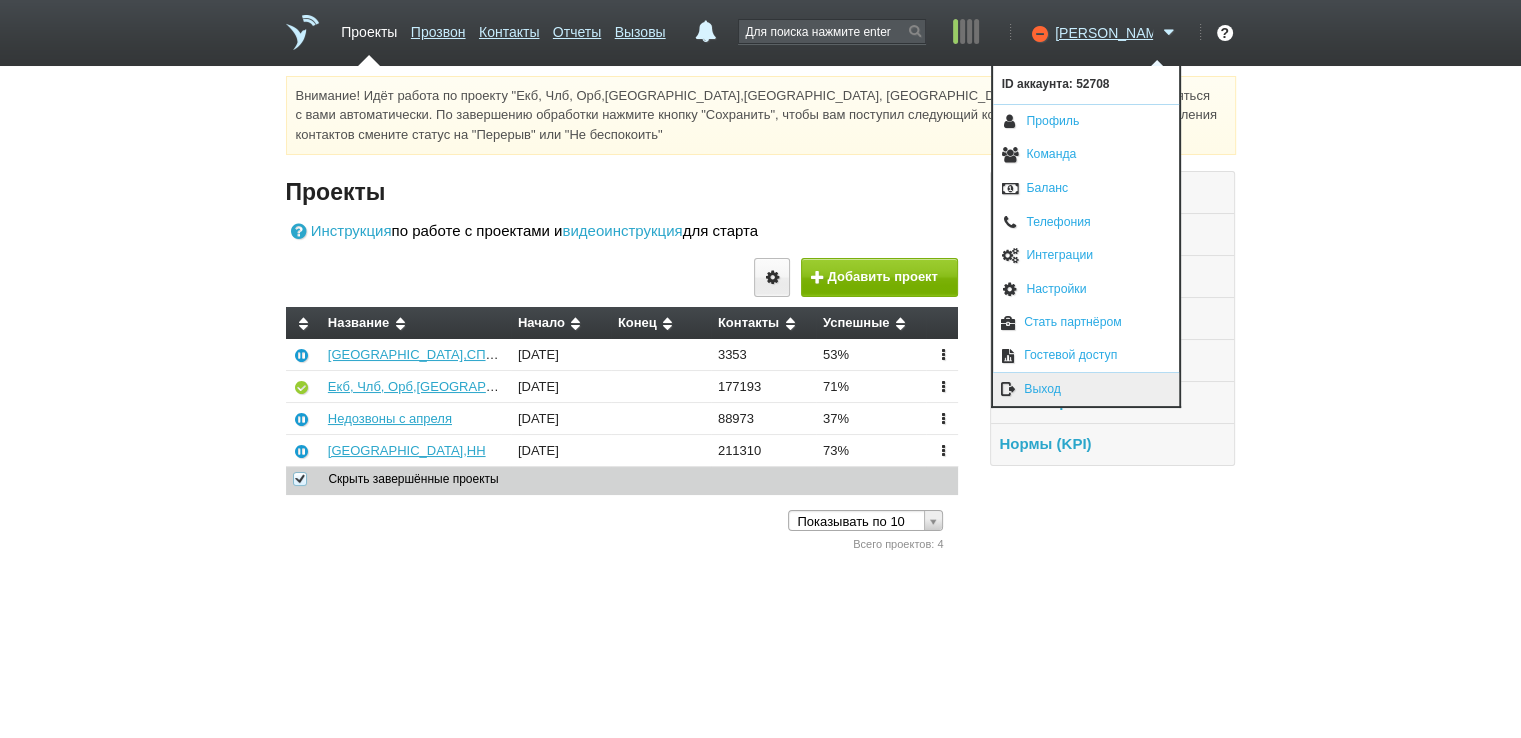 click on "Выход" at bounding box center (1086, 389) 